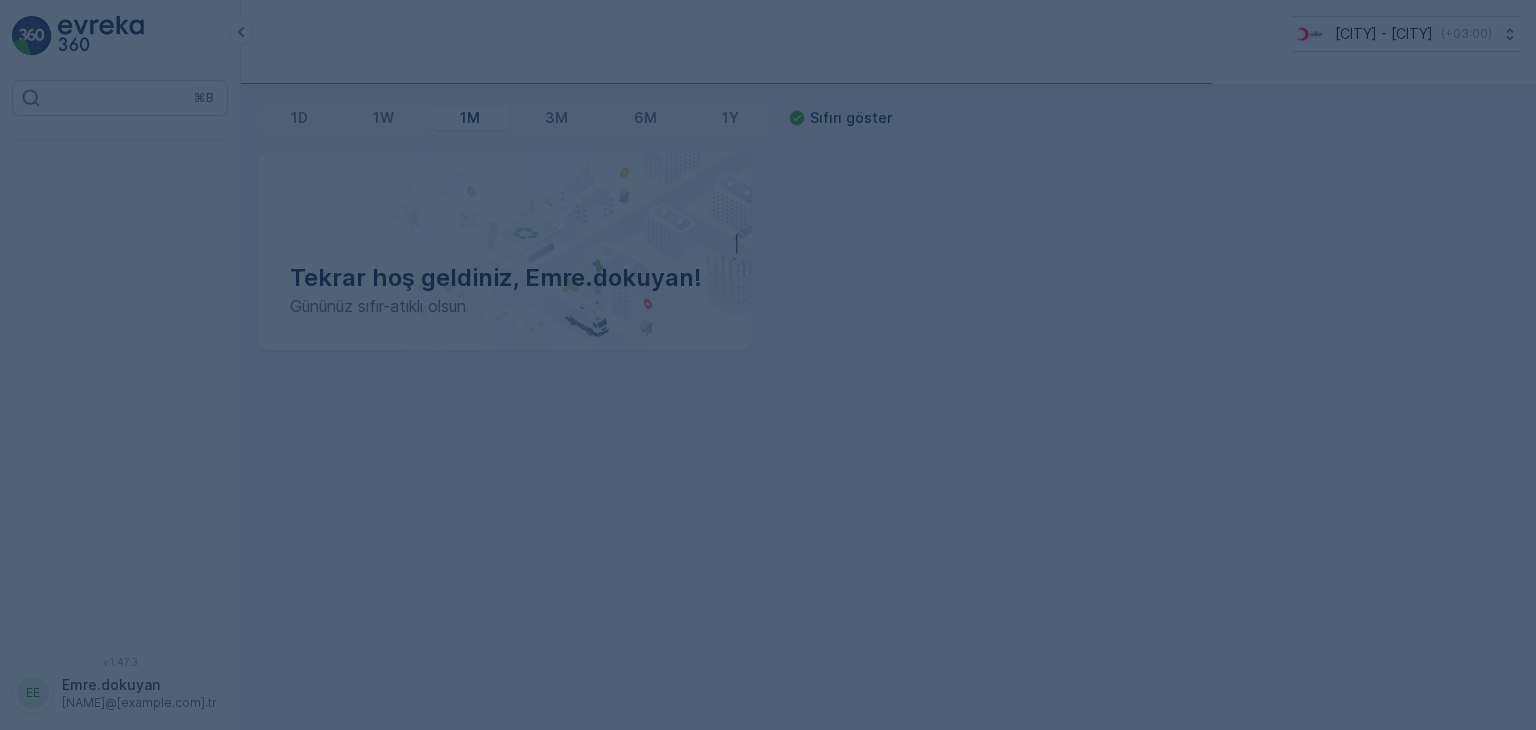scroll, scrollTop: 0, scrollLeft: 0, axis: both 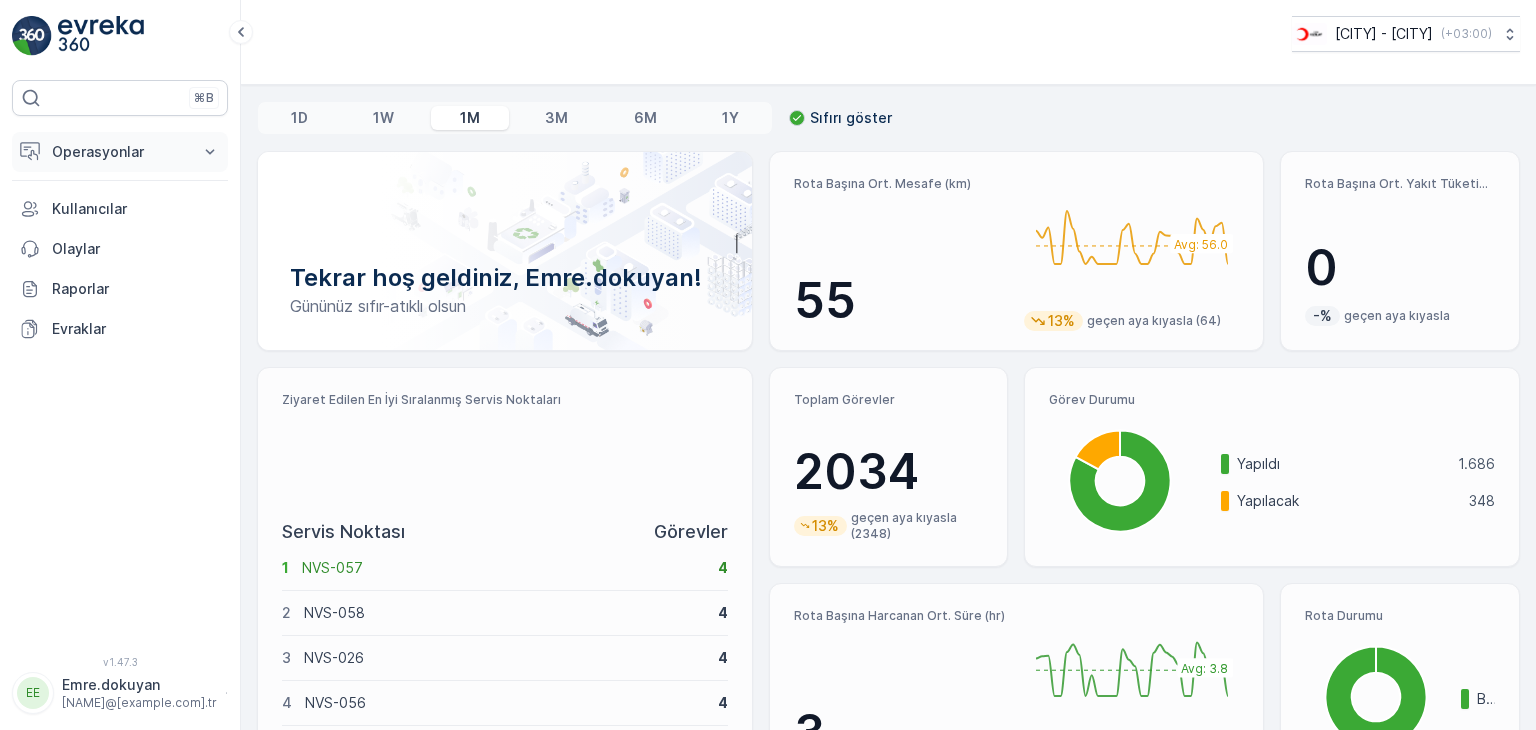 click on "Operasyonlar" at bounding box center (120, 152) 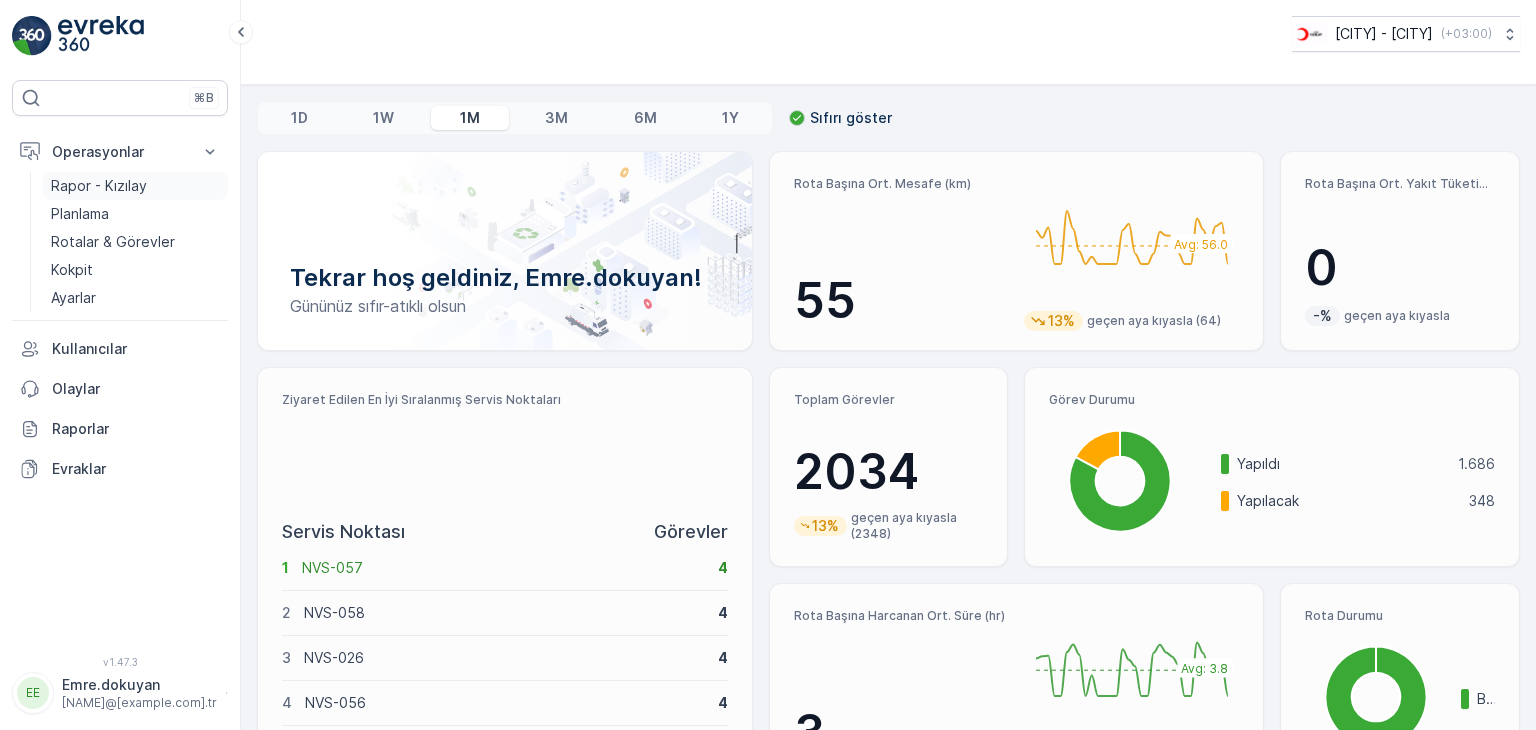 click on "Rapor - Kızılay" at bounding box center [99, 186] 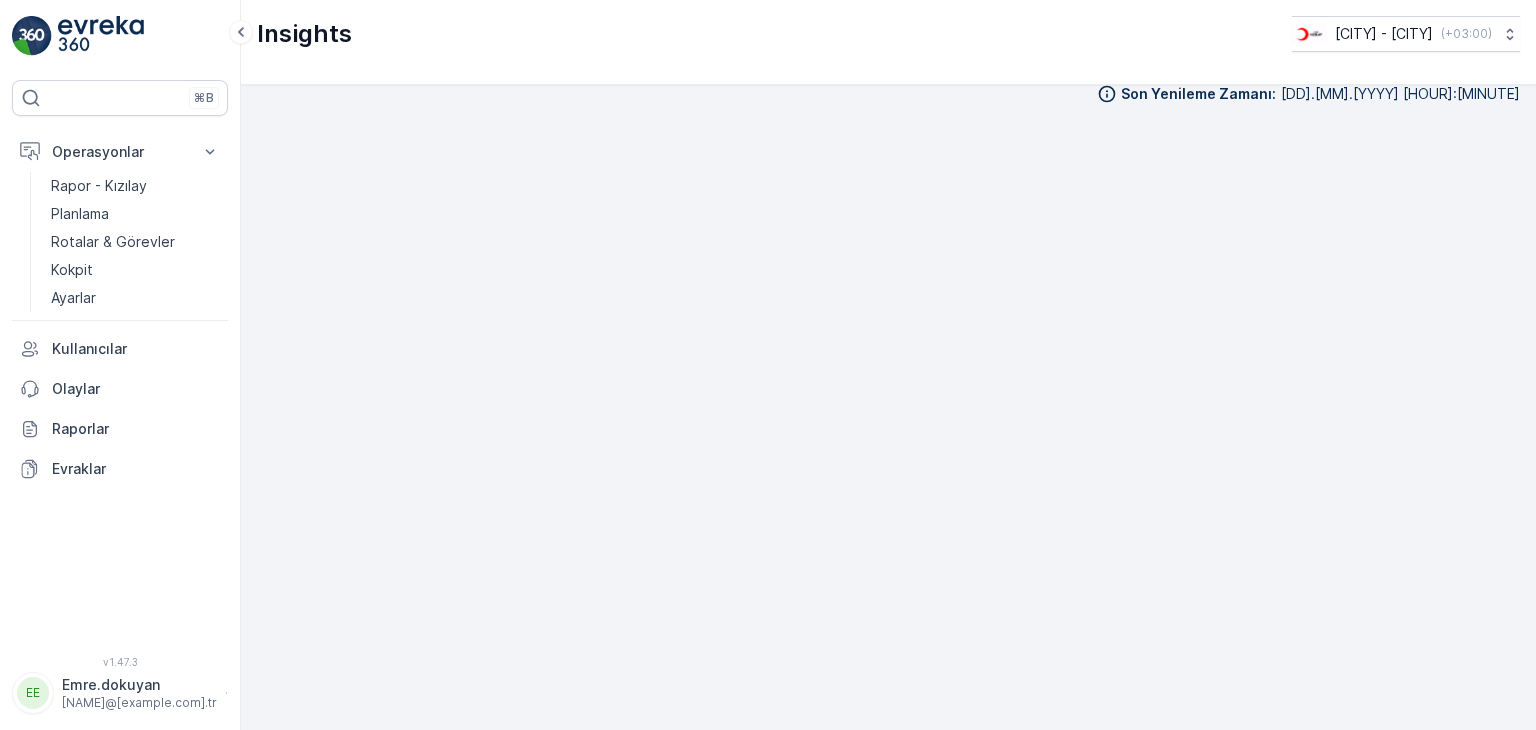 scroll, scrollTop: 20, scrollLeft: 0, axis: vertical 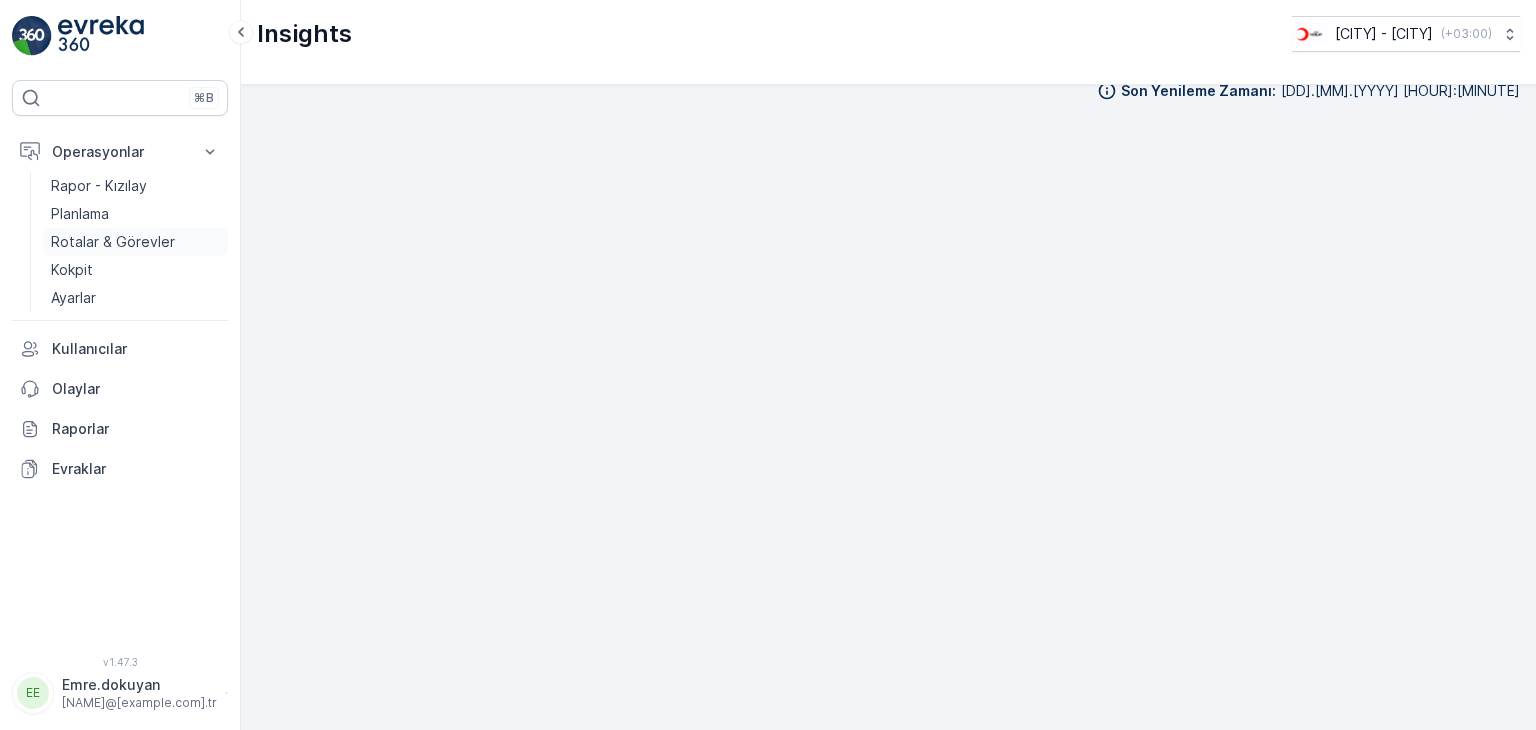 click on "Rotalar & Görevler" at bounding box center (113, 242) 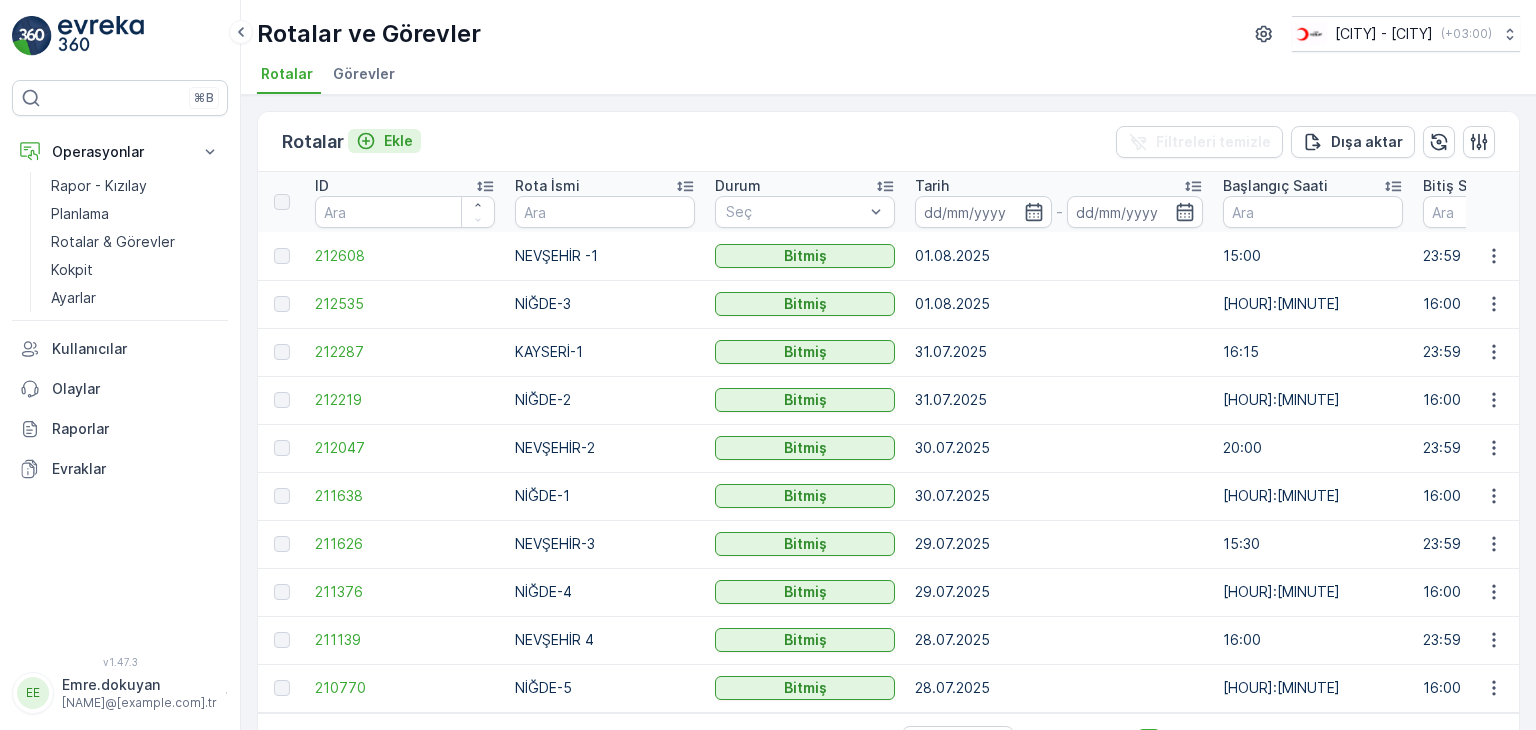 click on "Ekle" at bounding box center (384, 141) 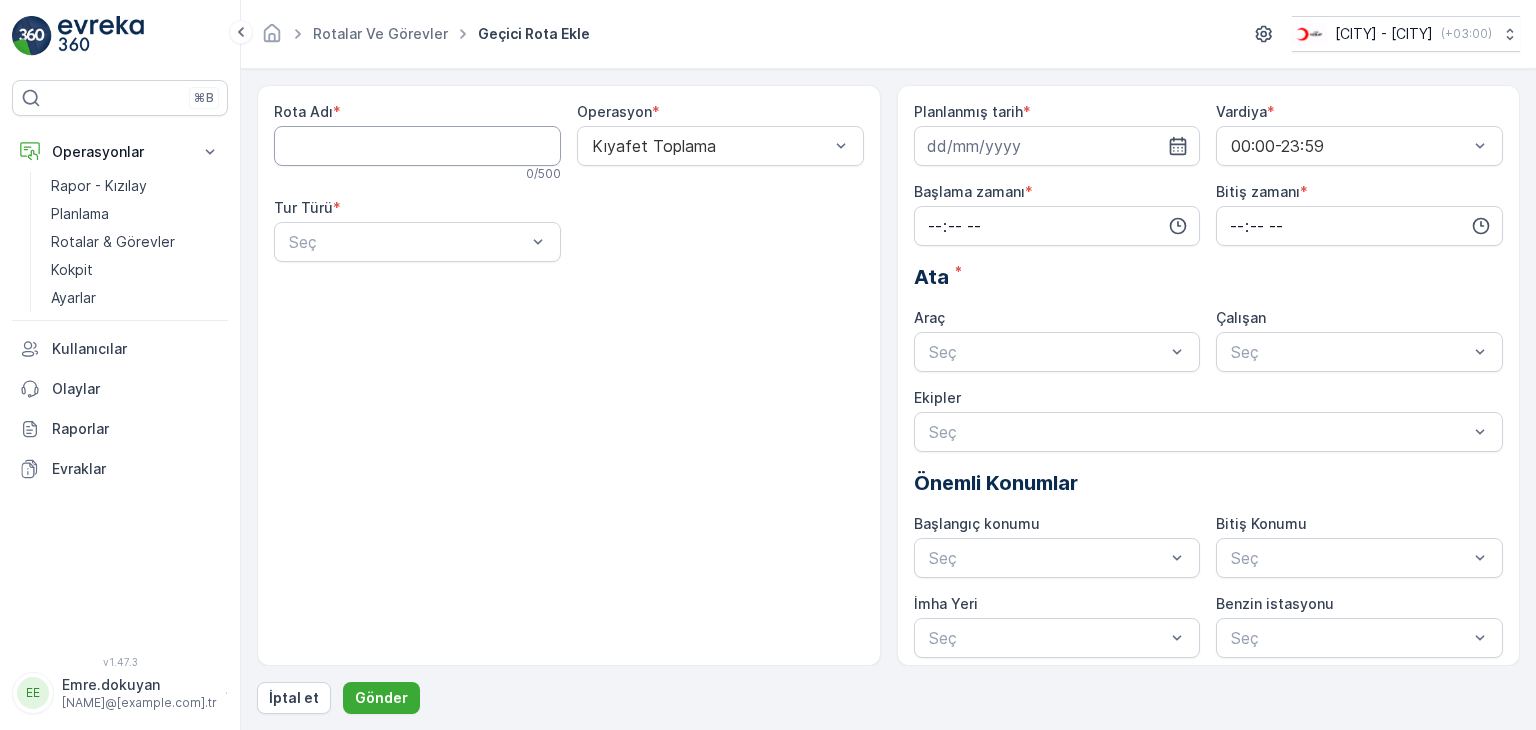 click on "Rota Adı" at bounding box center [417, 146] 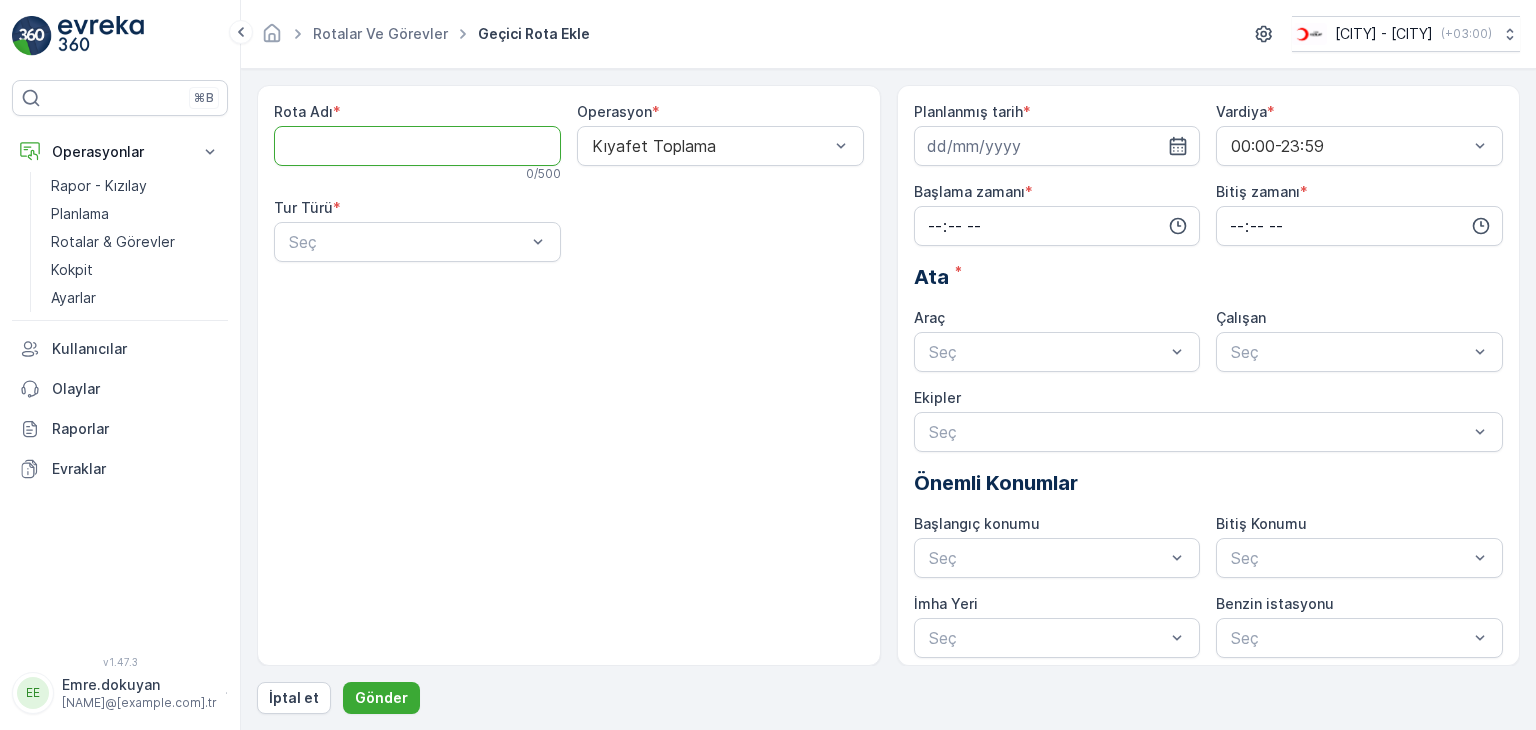 click on "Rota Adı" at bounding box center (417, 146) 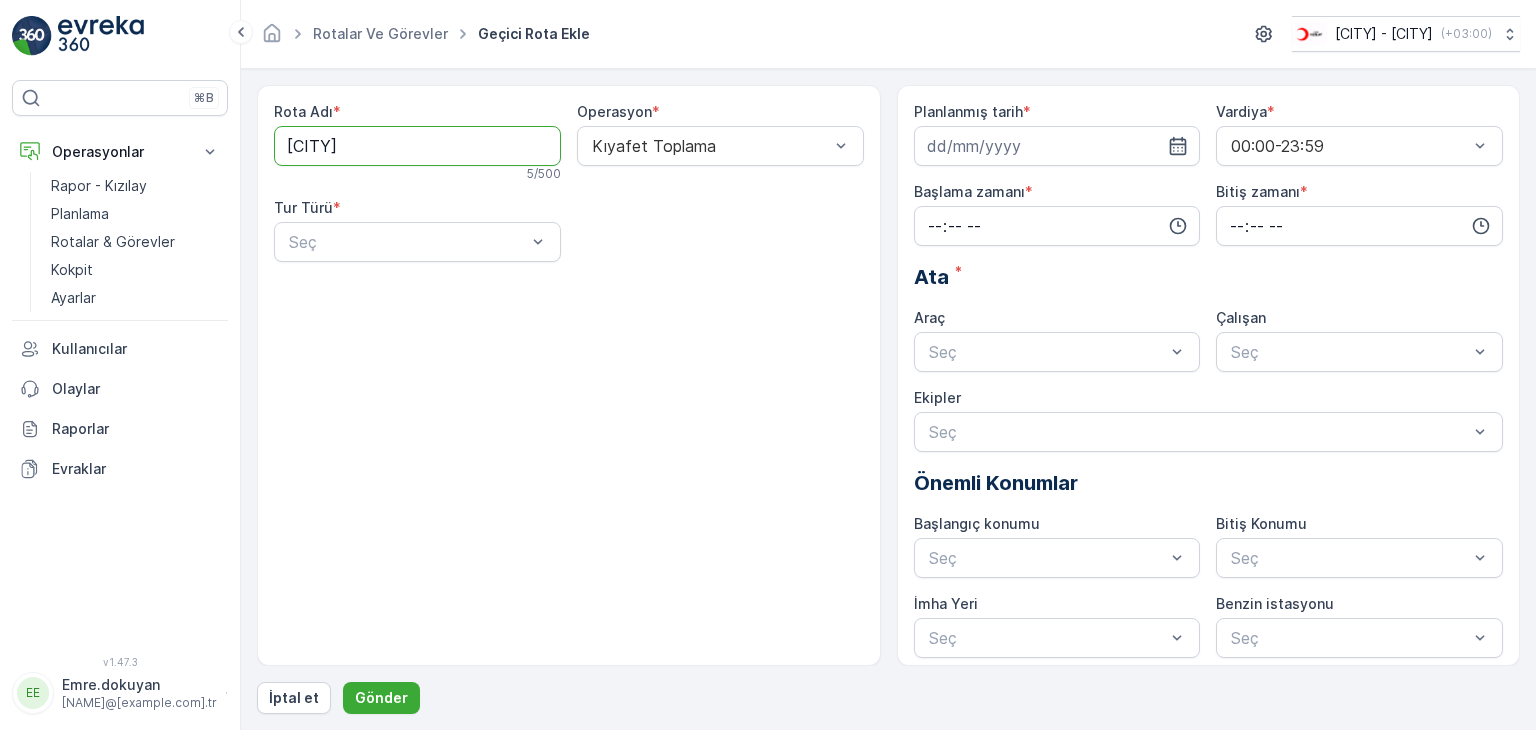 type on "NİĞDE-5" 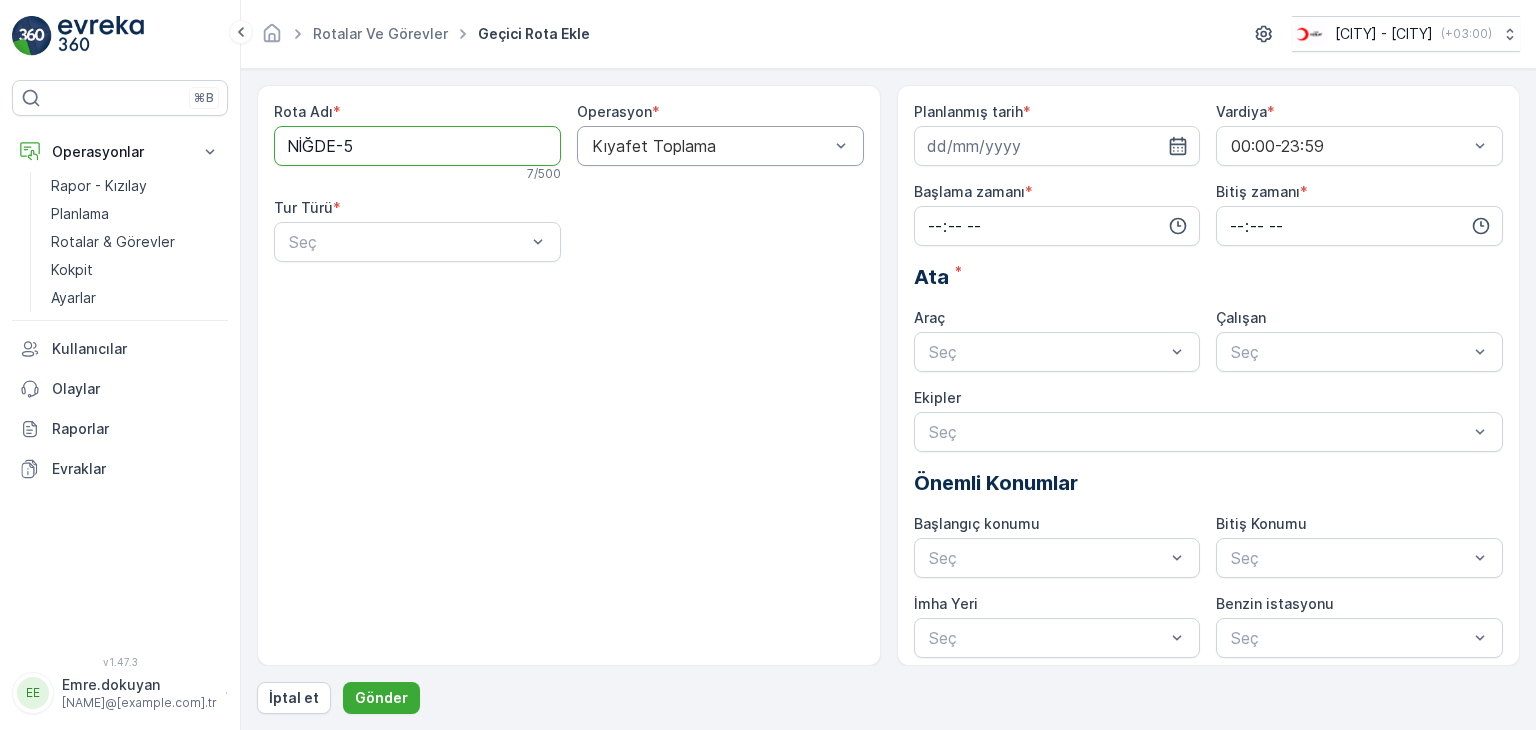 click at bounding box center (710, 146) 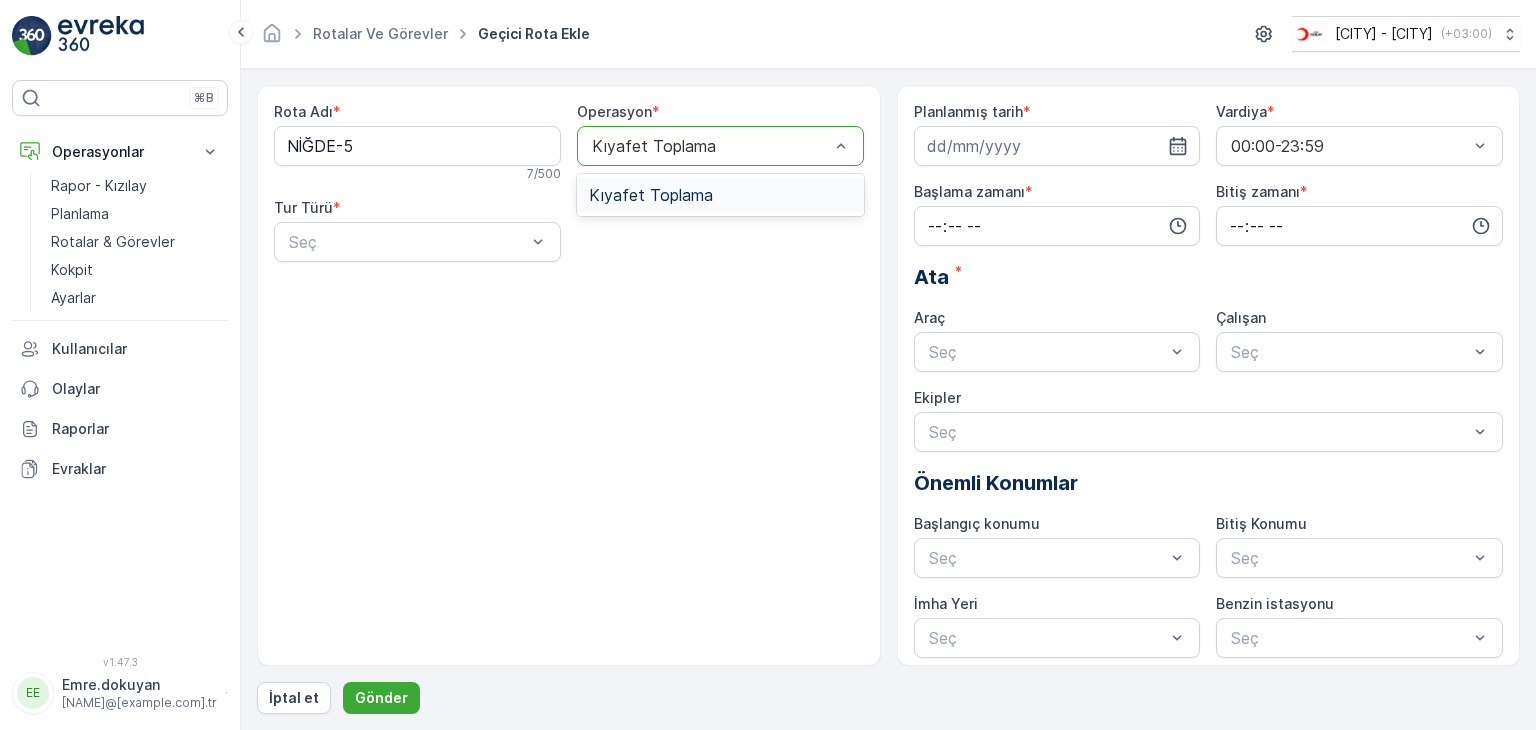 click on "Kıyafet Toplama" at bounding box center [651, 195] 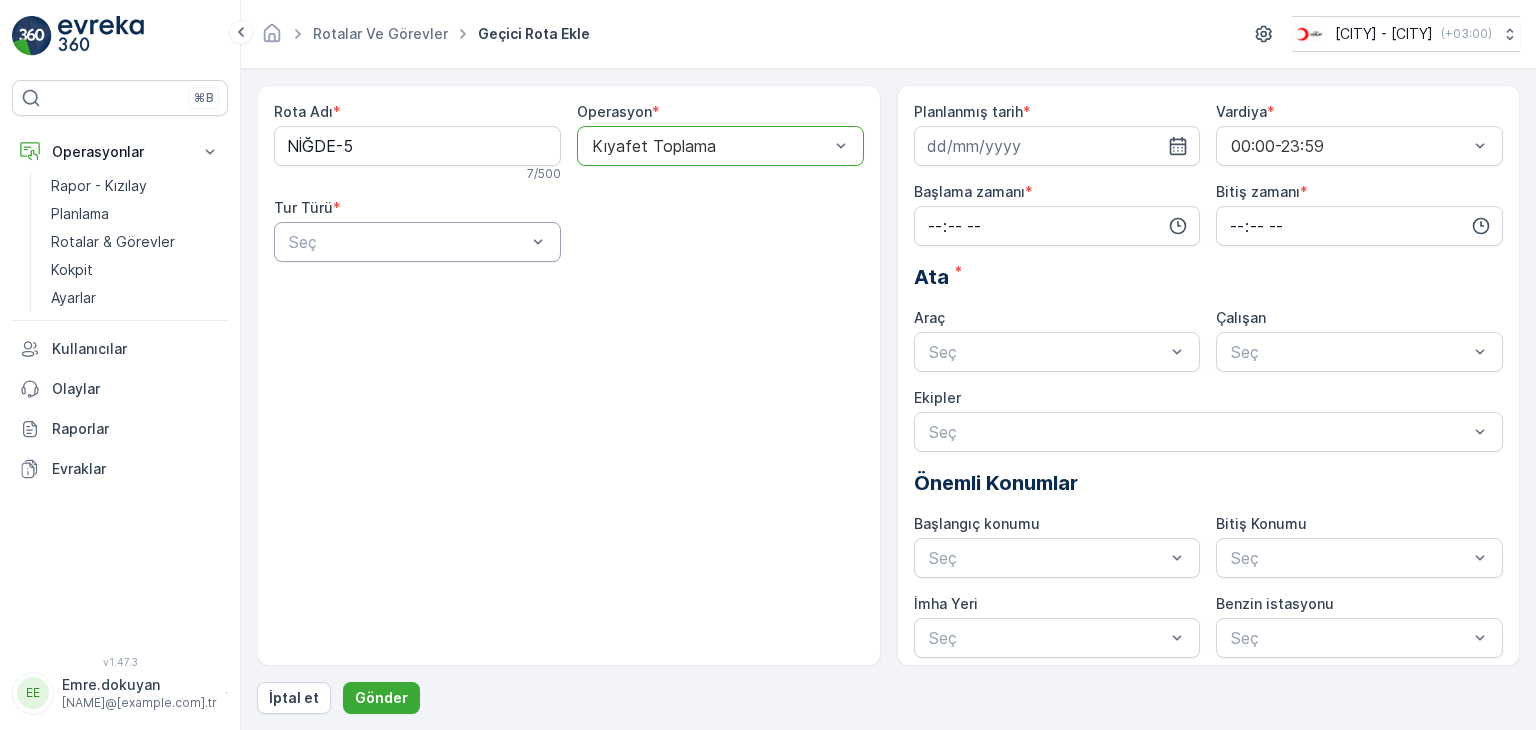 click at bounding box center [407, 242] 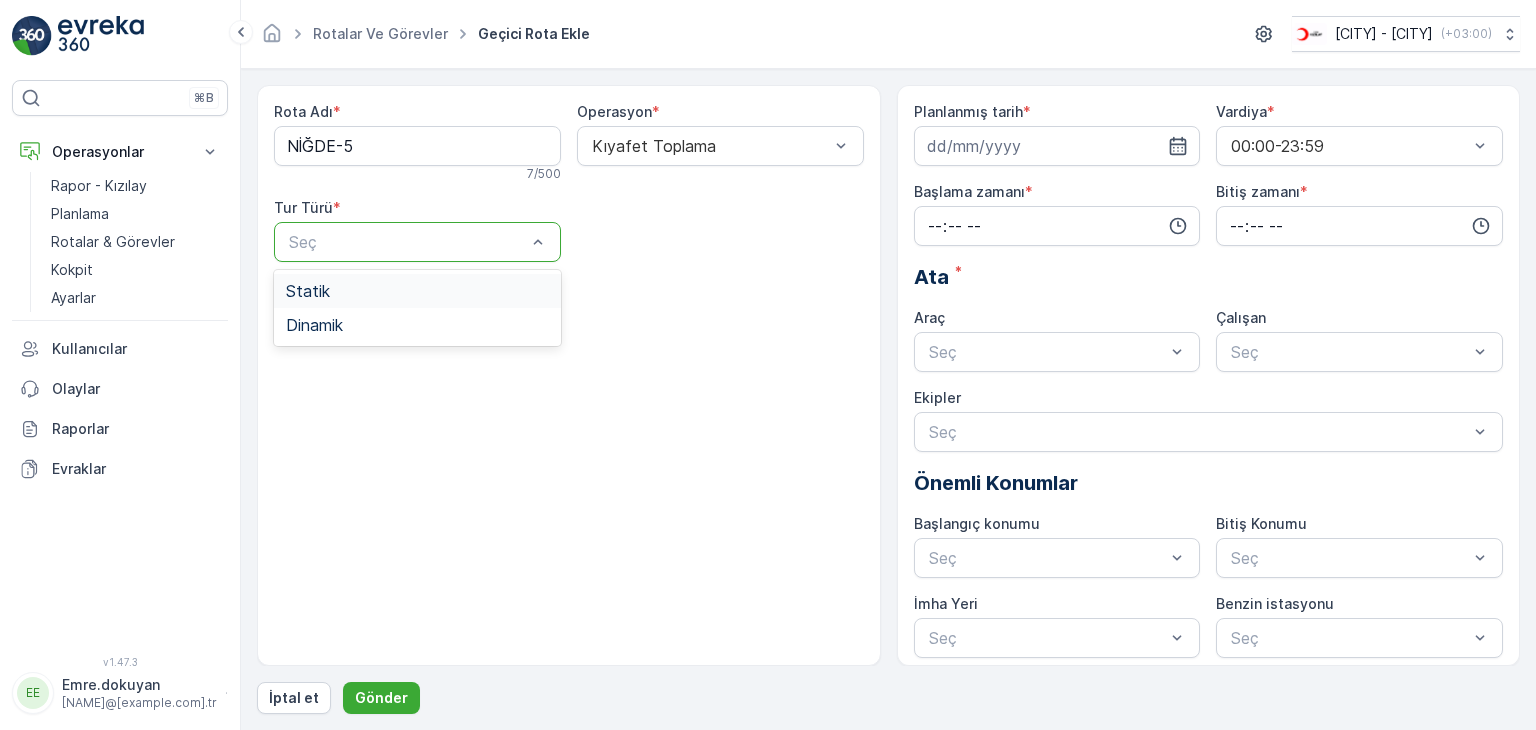 click on "Statik" at bounding box center (417, 291) 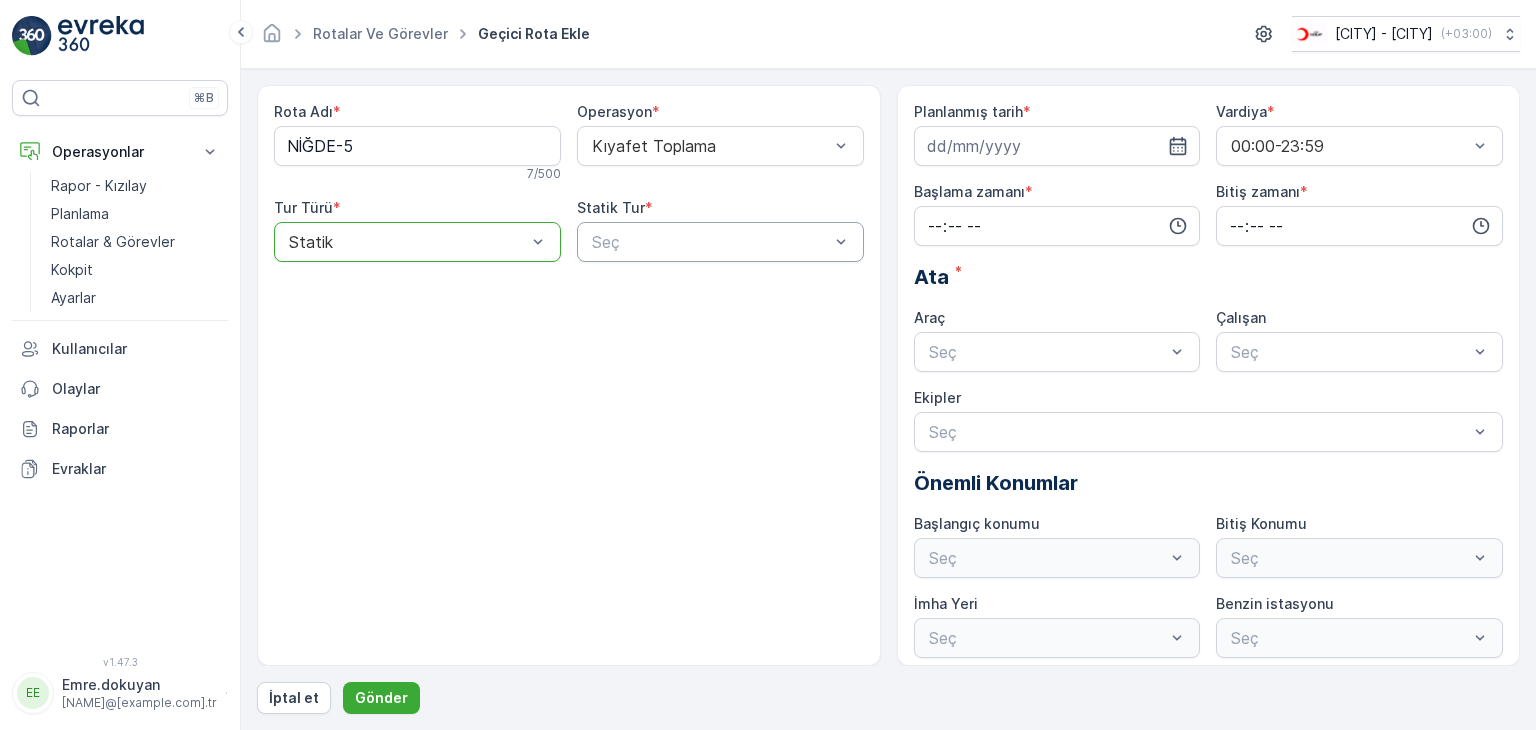 click at bounding box center [710, 242] 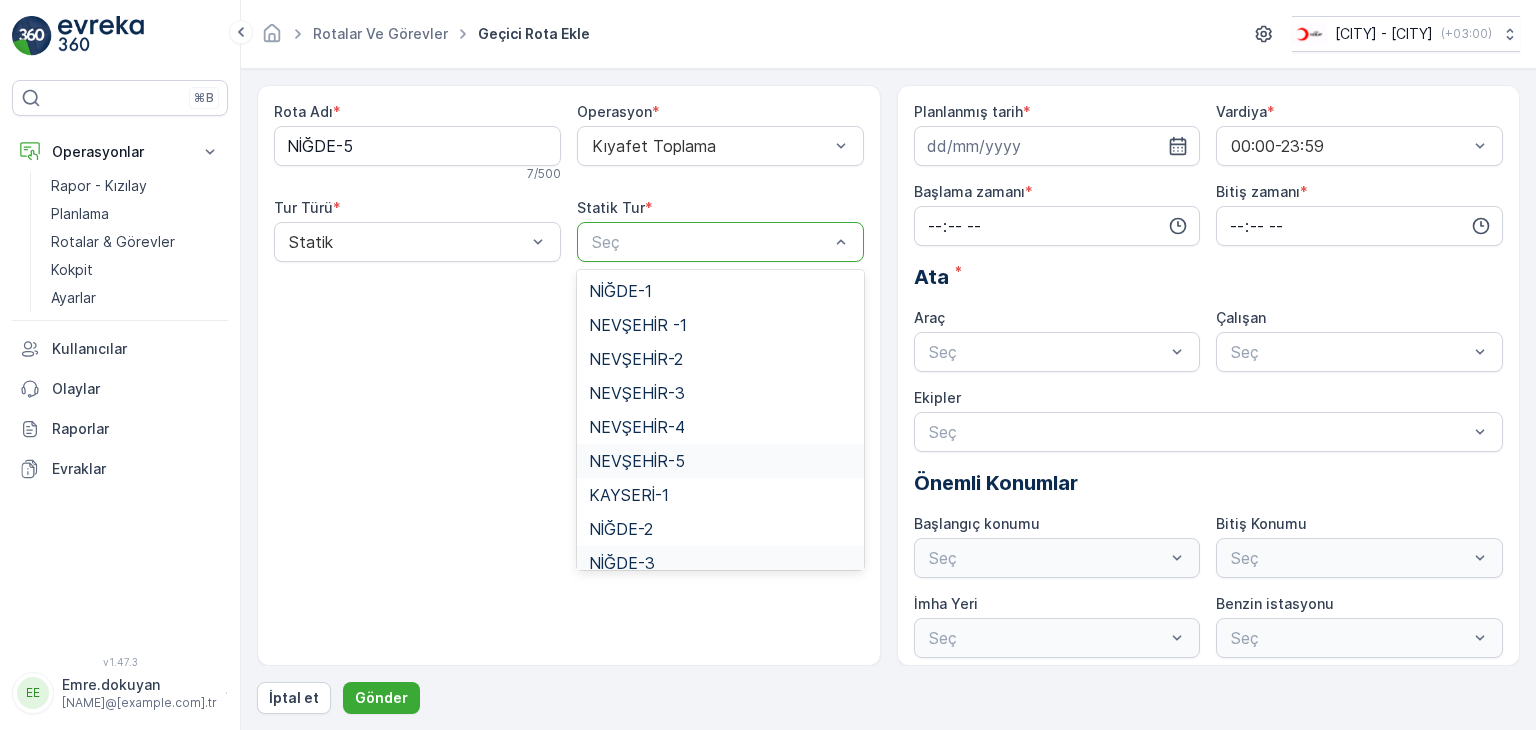 scroll, scrollTop: 82, scrollLeft: 0, axis: vertical 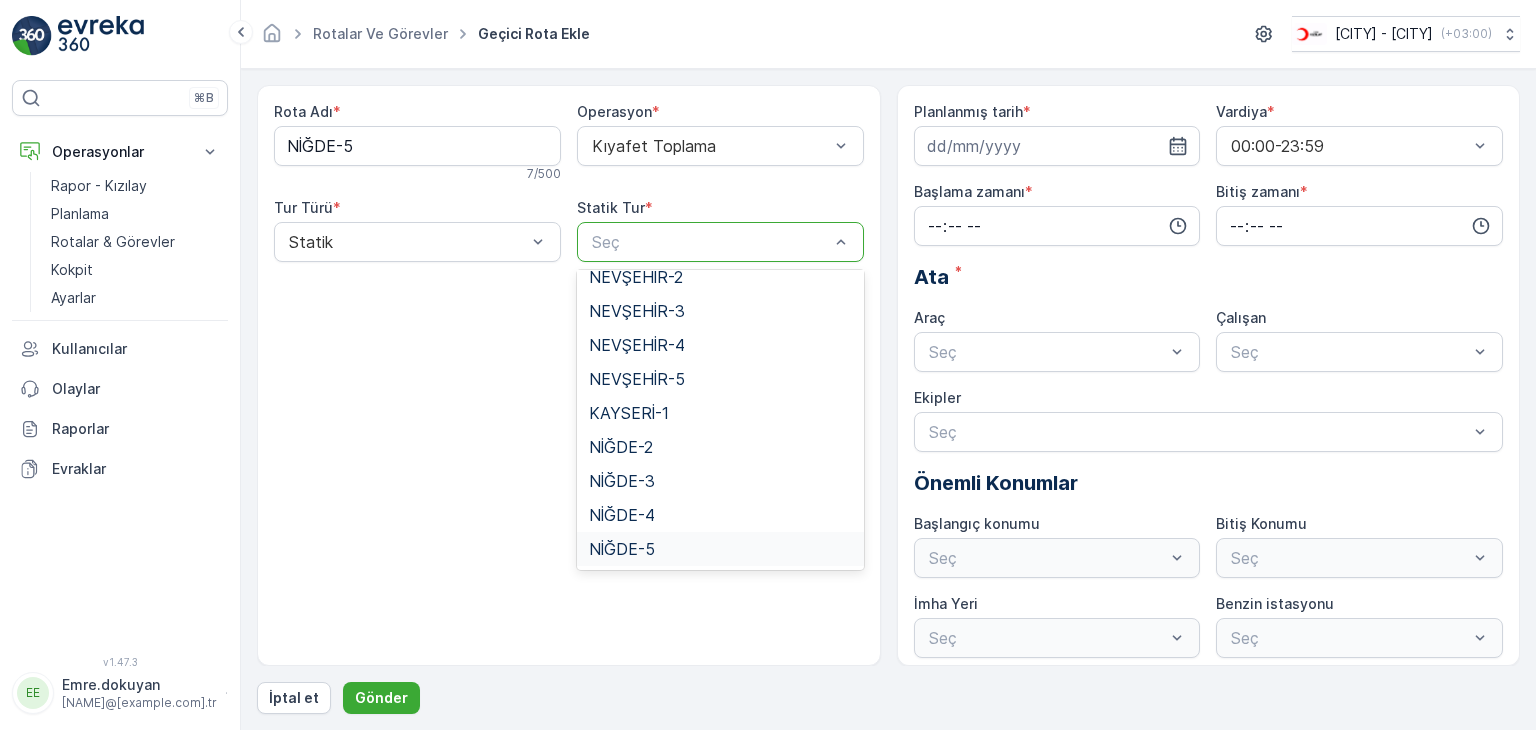 click on "NİĞDE-5" at bounding box center (622, 549) 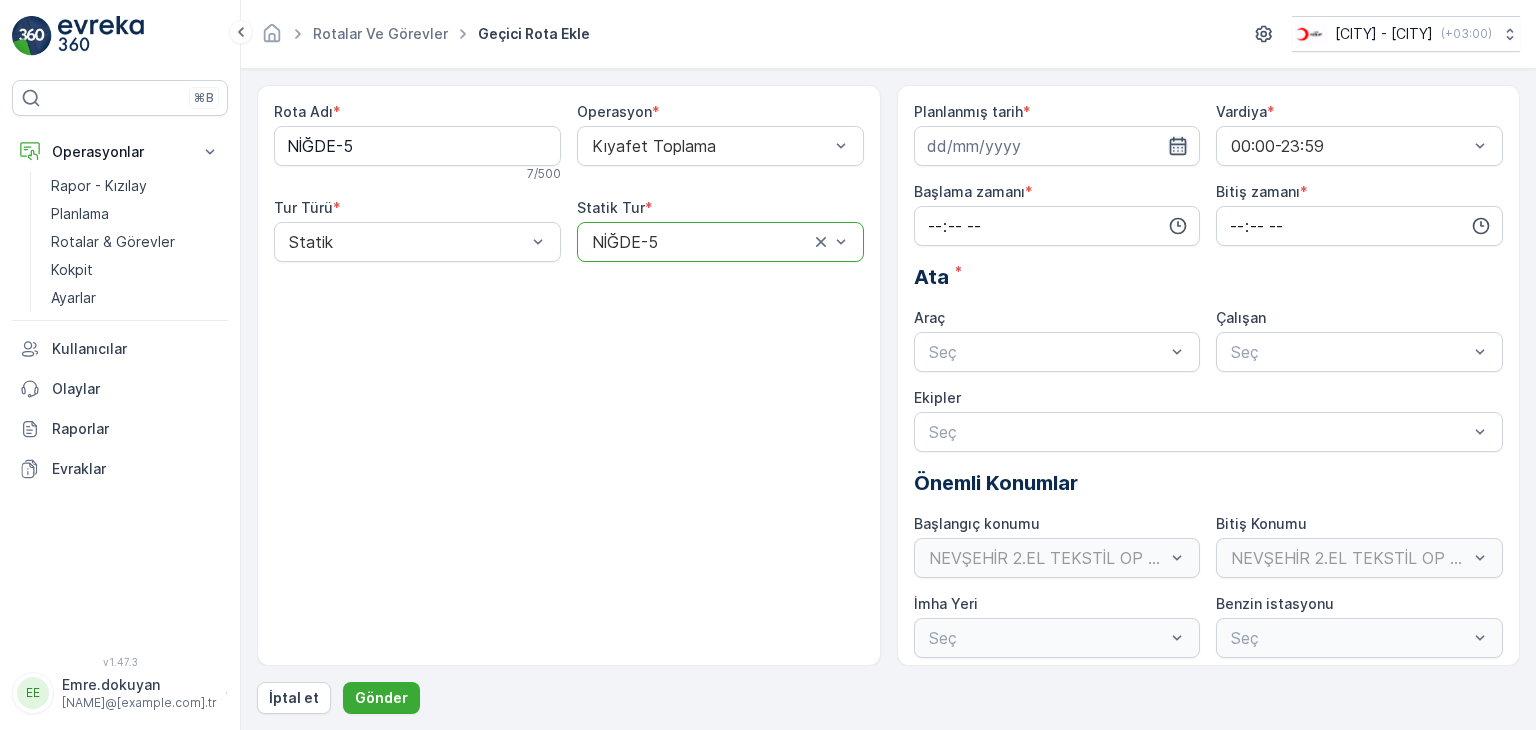 click 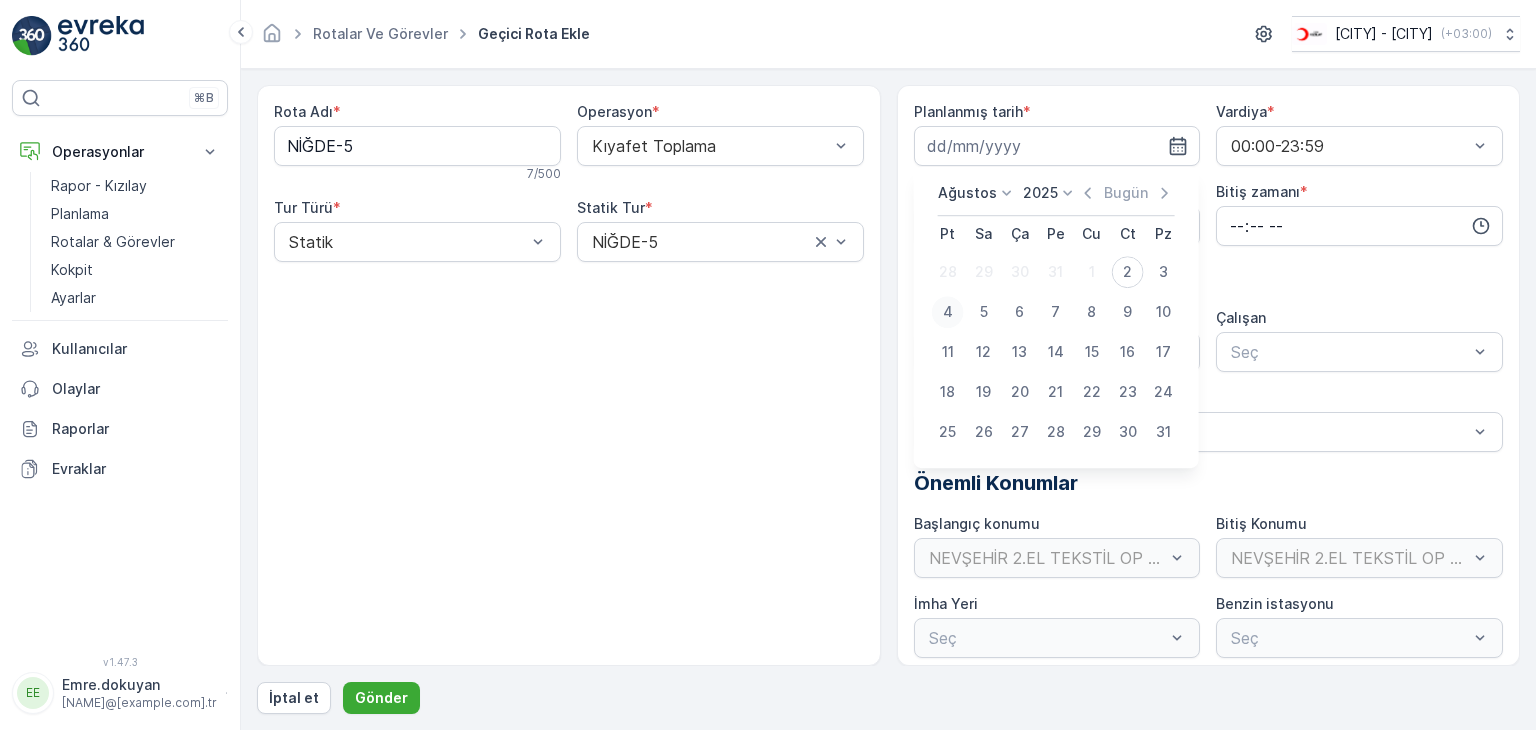 click on "4" at bounding box center (948, 312) 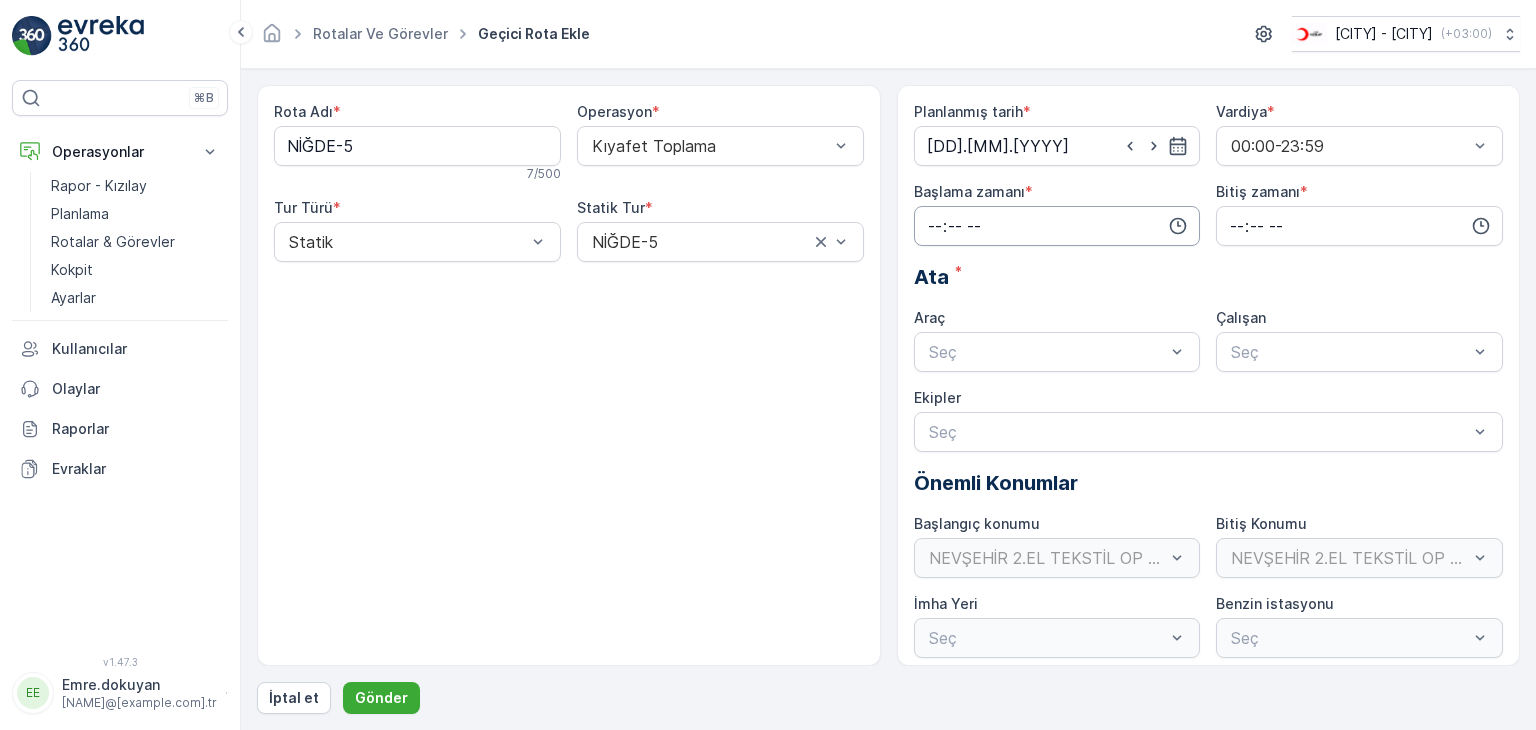click at bounding box center [1057, 226] 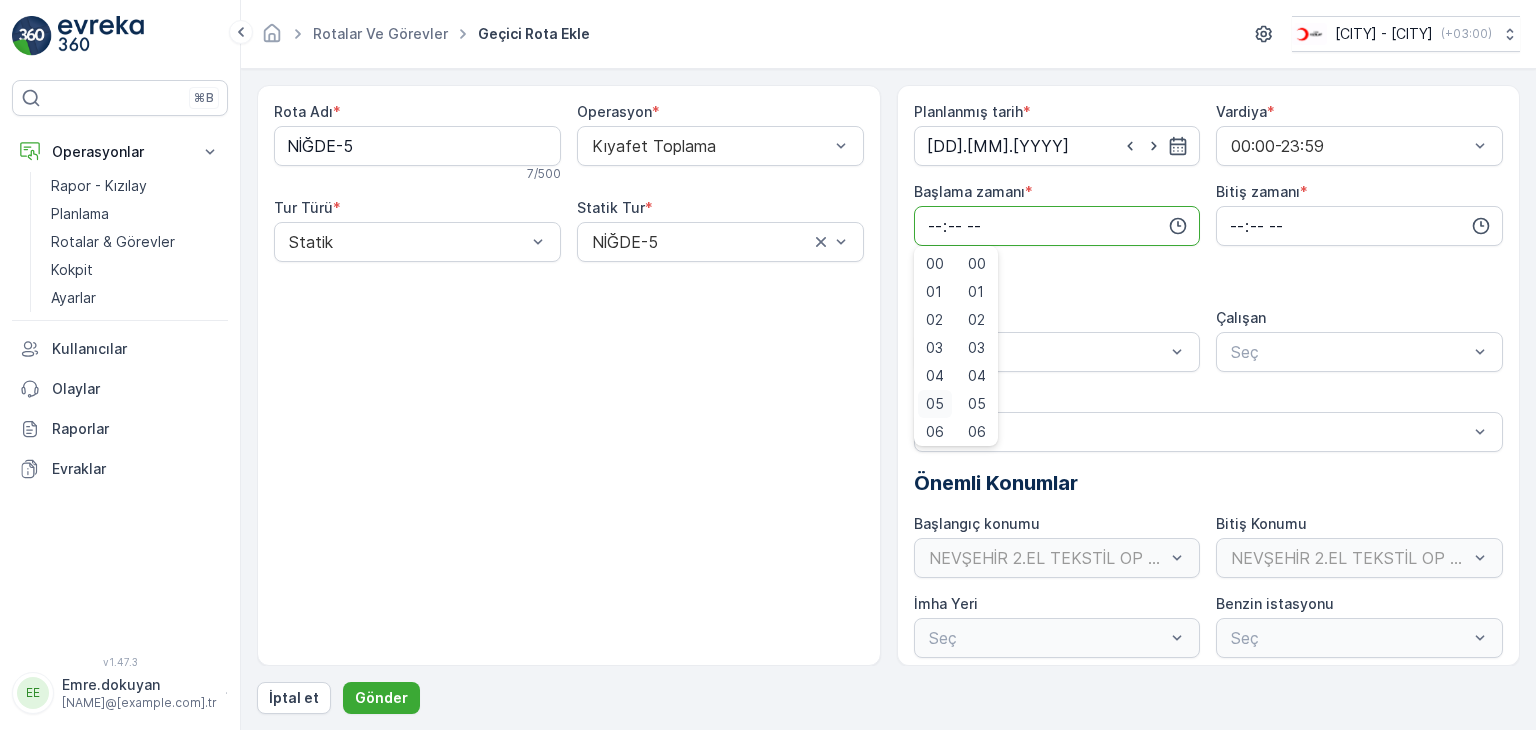 click on "05" at bounding box center [935, 404] 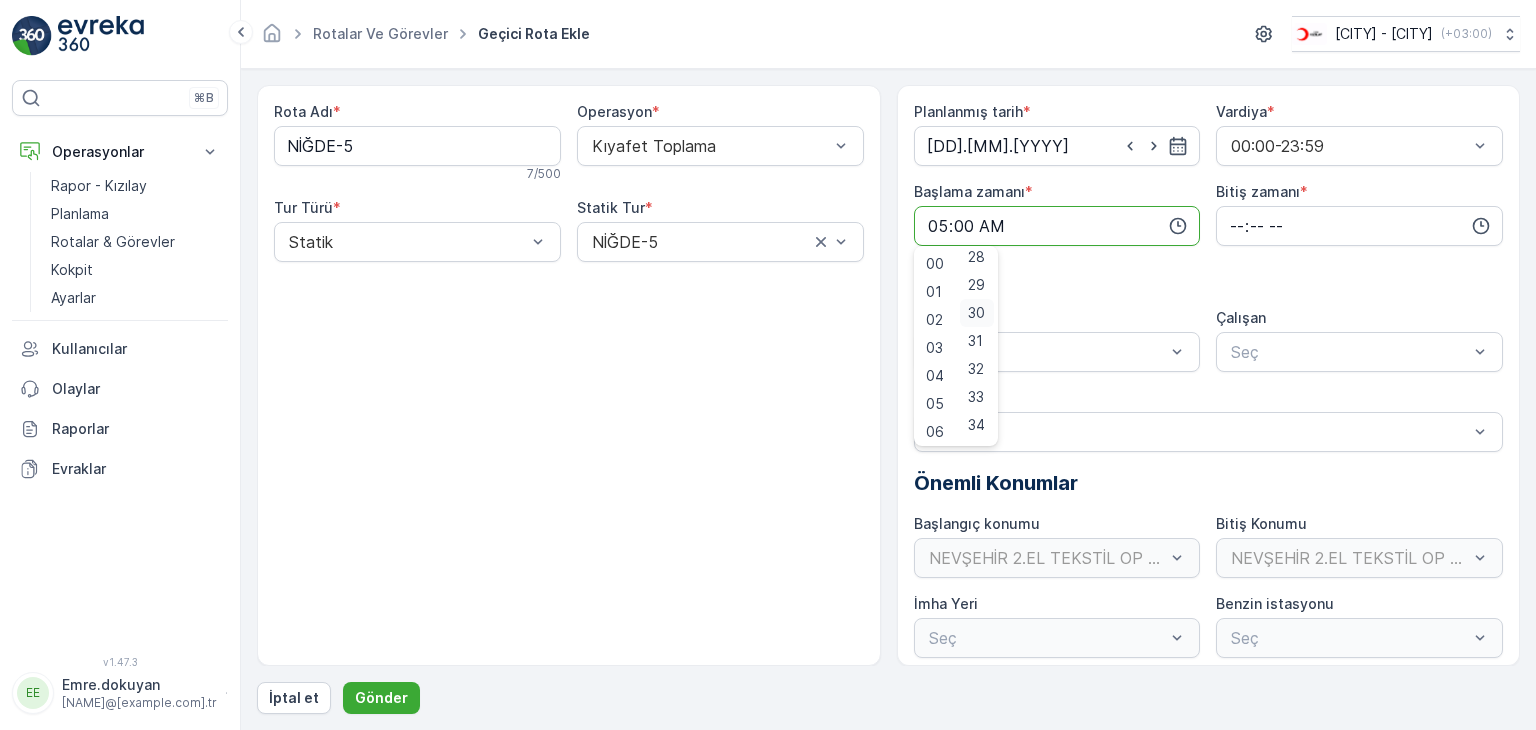 scroll, scrollTop: 800, scrollLeft: 0, axis: vertical 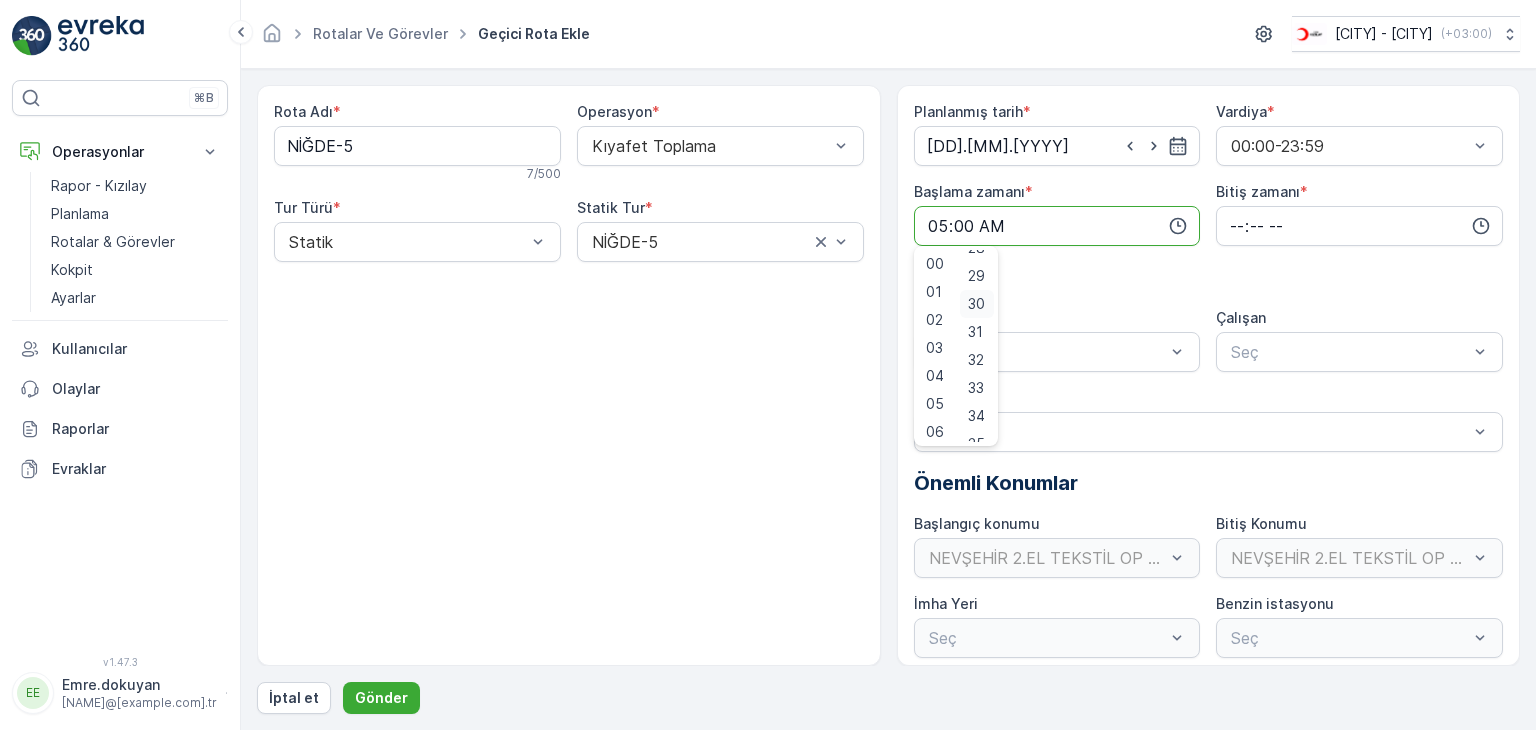 click on "30" at bounding box center [976, 304] 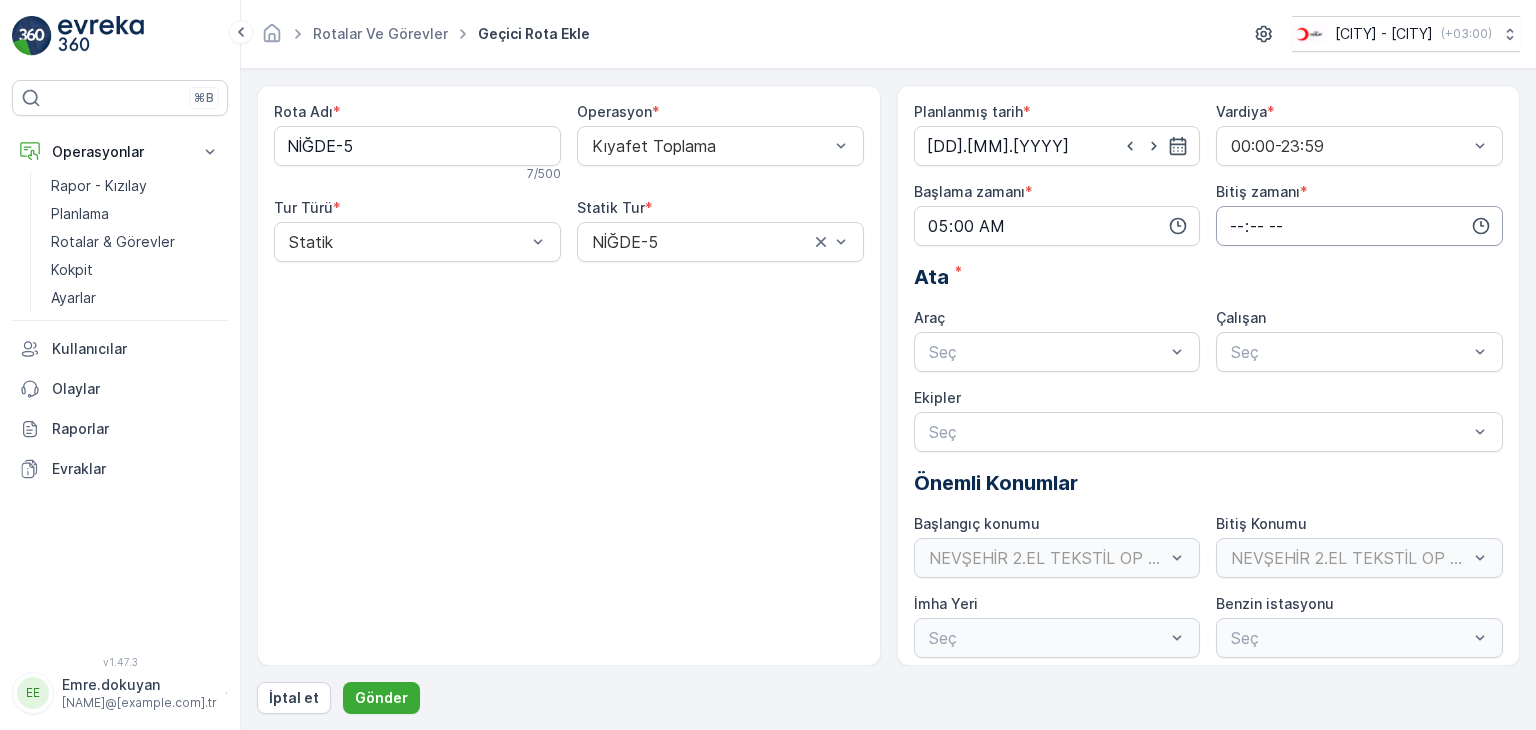 click at bounding box center (1359, 226) 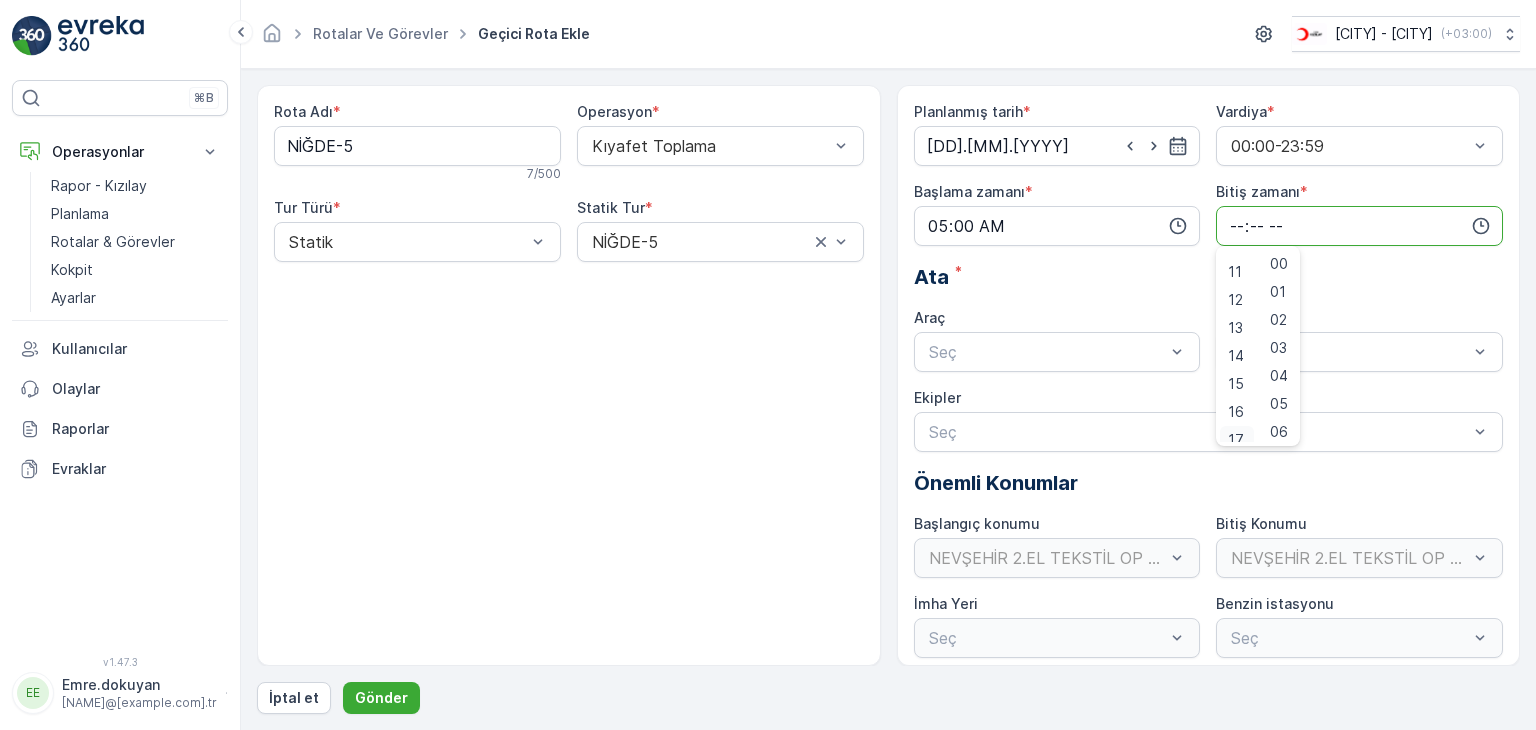 scroll, scrollTop: 312, scrollLeft: 0, axis: vertical 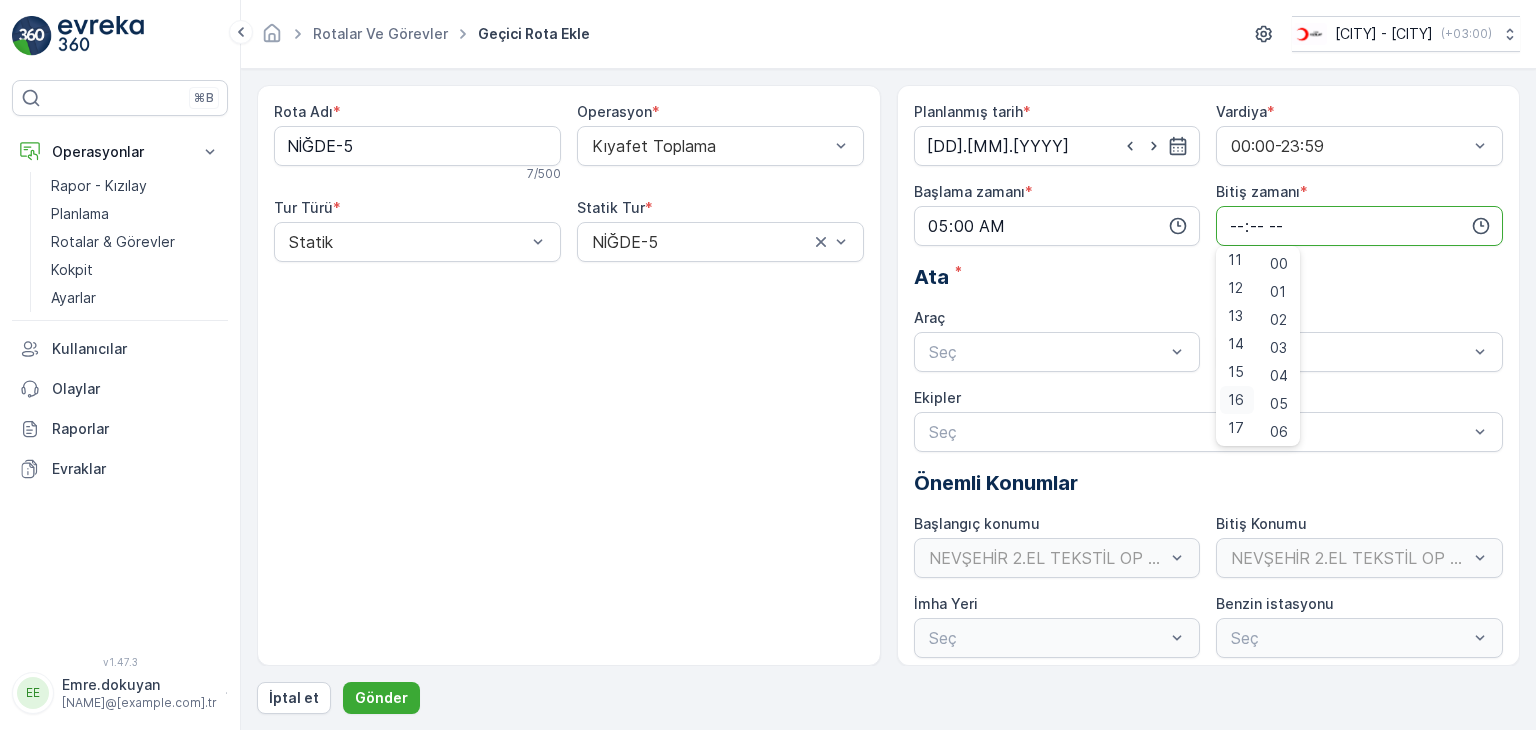 click on "16" at bounding box center [1236, 400] 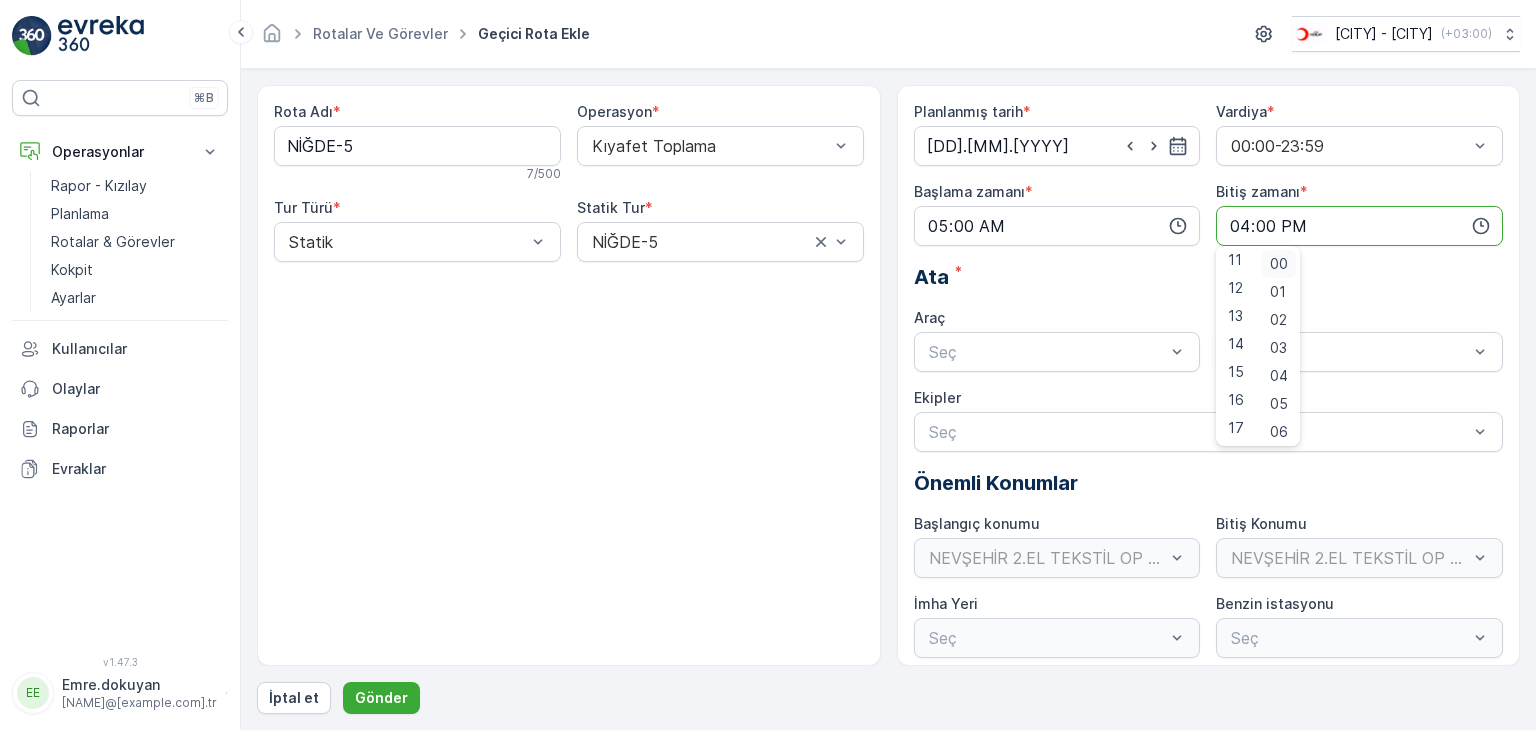 click on "00" at bounding box center [1279, 264] 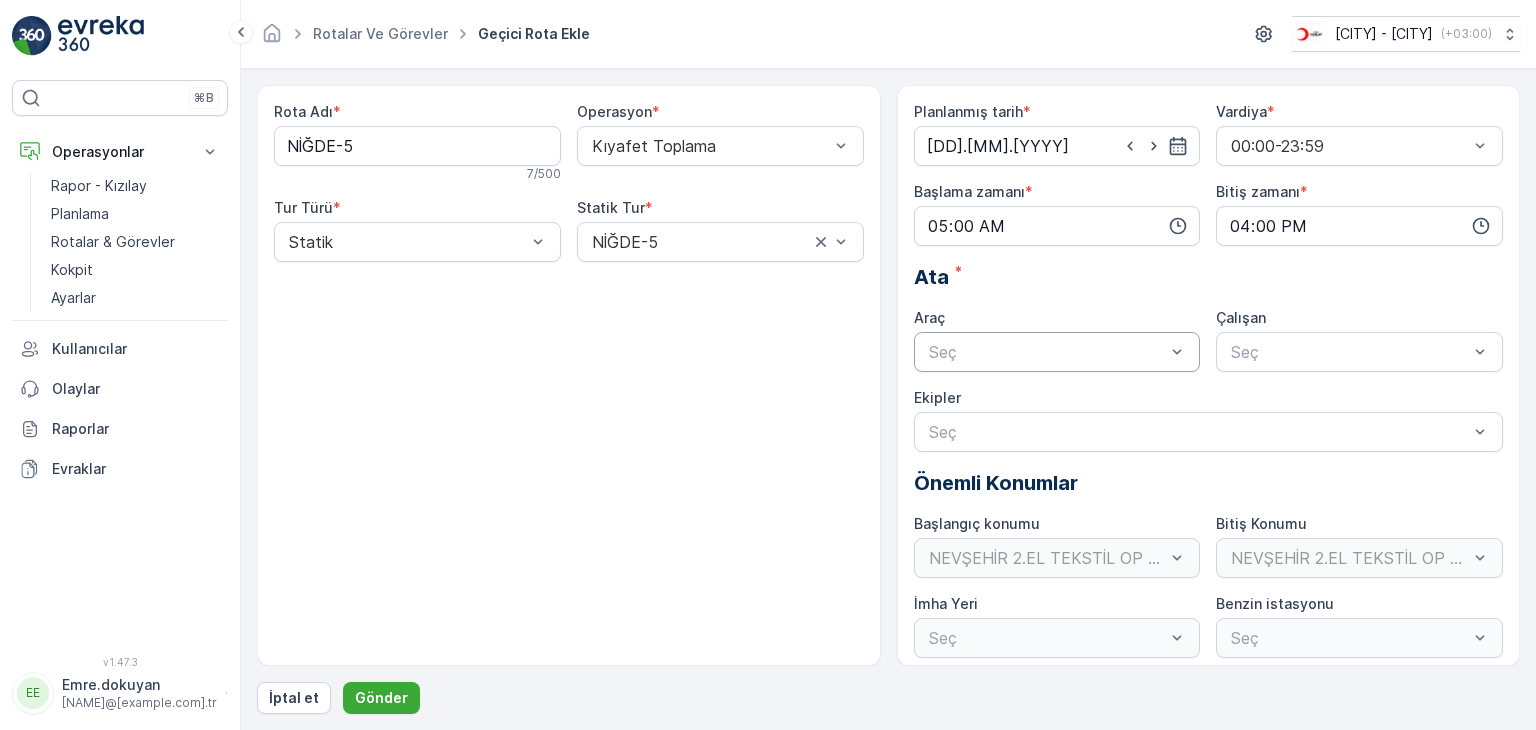 click at bounding box center (1047, 352) 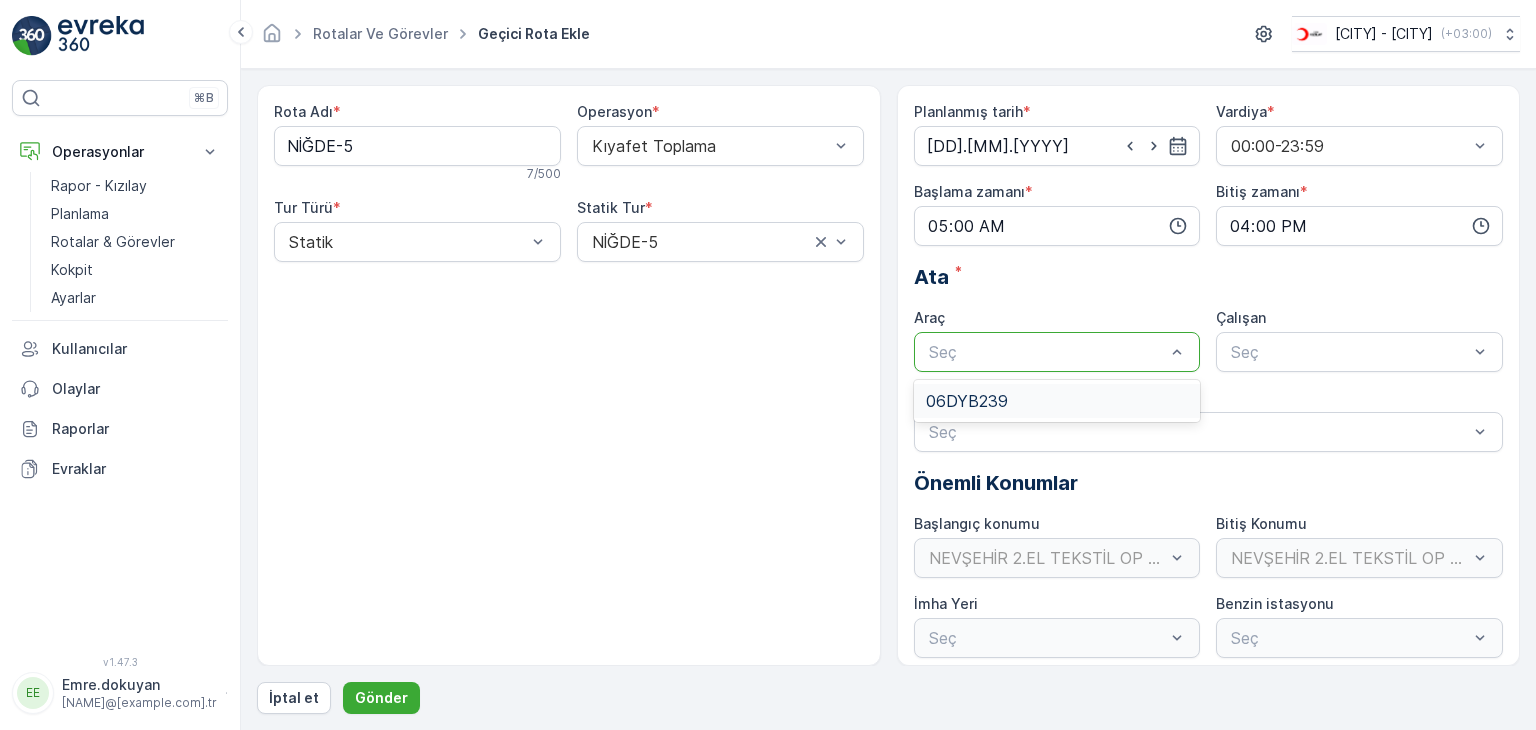 click on "06DYB239" at bounding box center [967, 401] 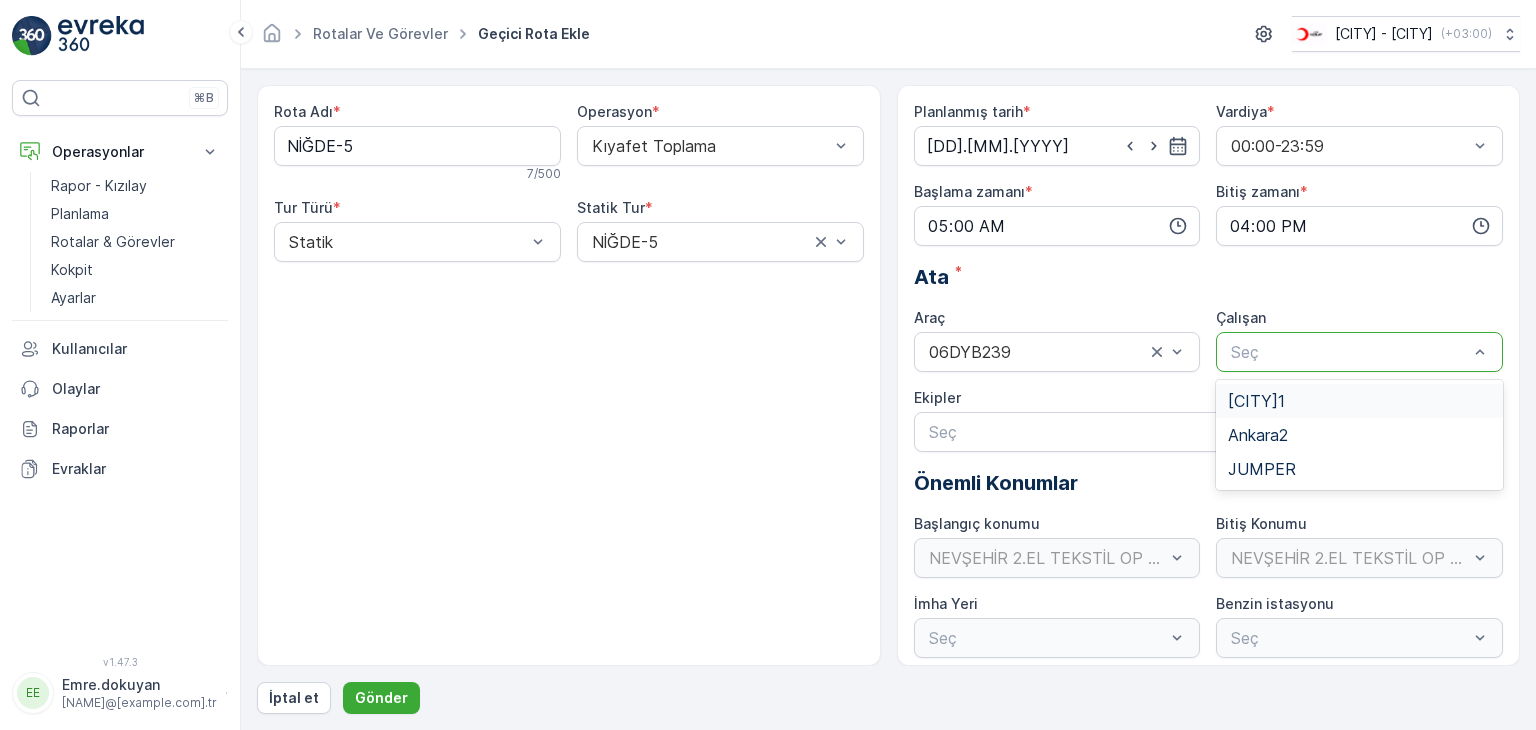 click at bounding box center [1349, 352] 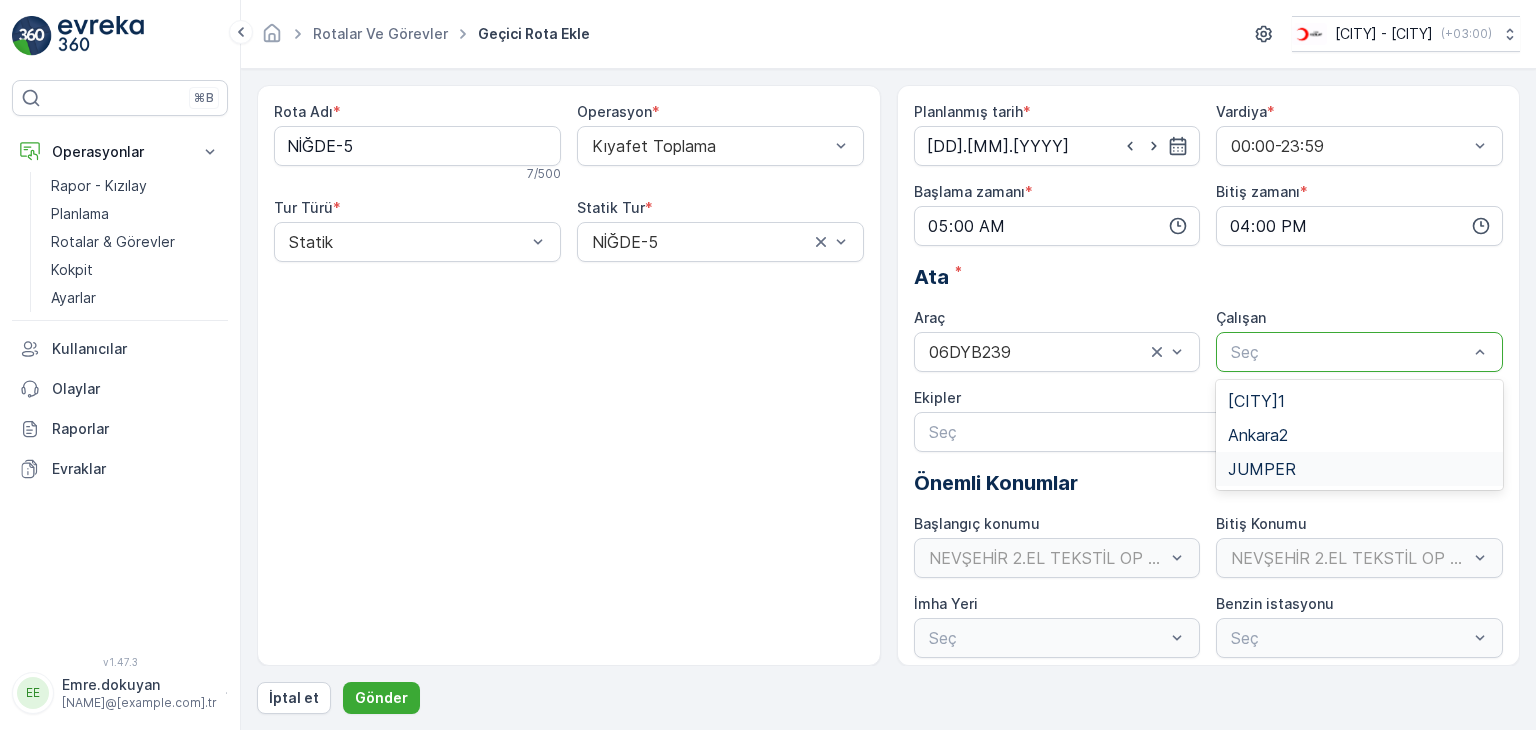 drag, startPoint x: 1271, startPoint y: 464, endPoint x: 1256, endPoint y: 469, distance: 15.811388 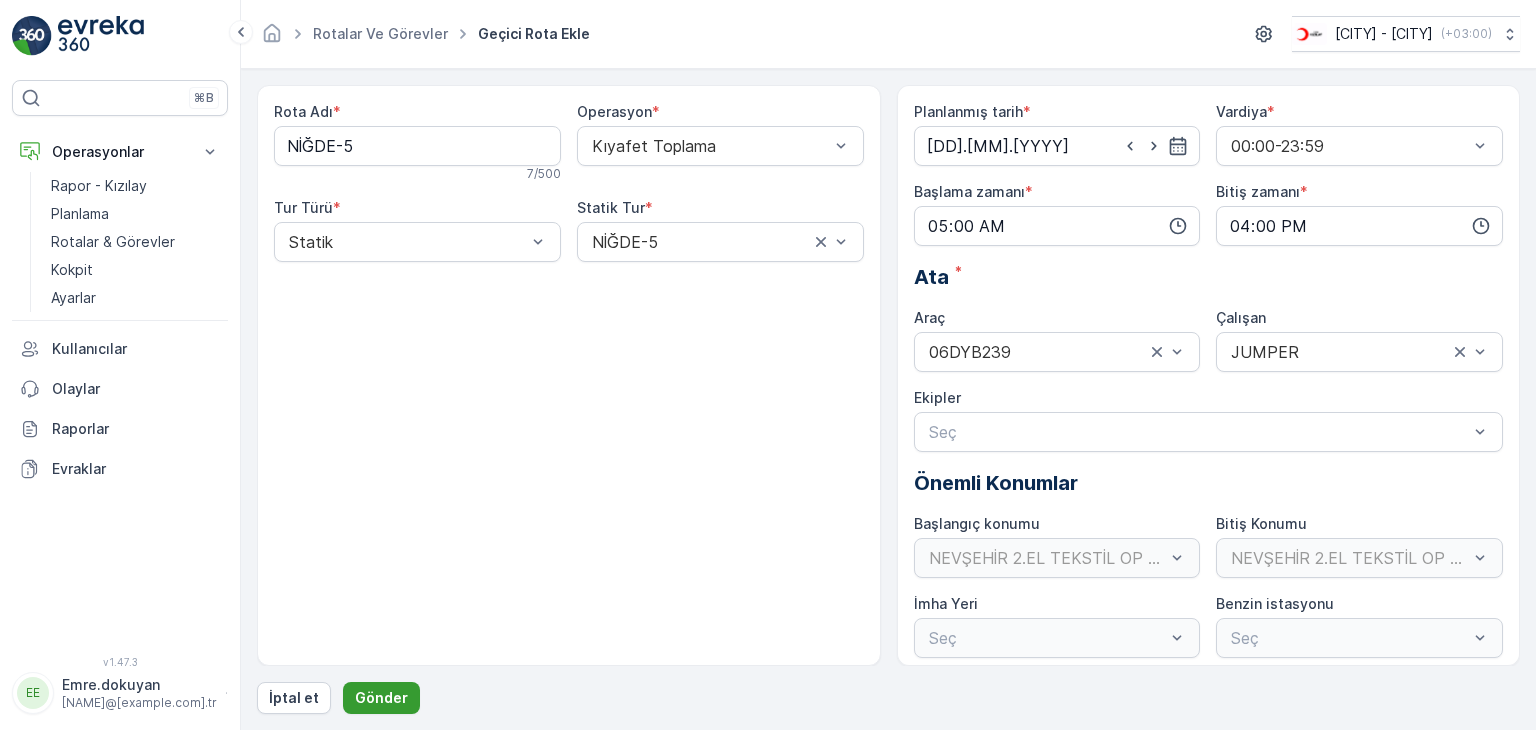 click on "Gönder" at bounding box center [381, 698] 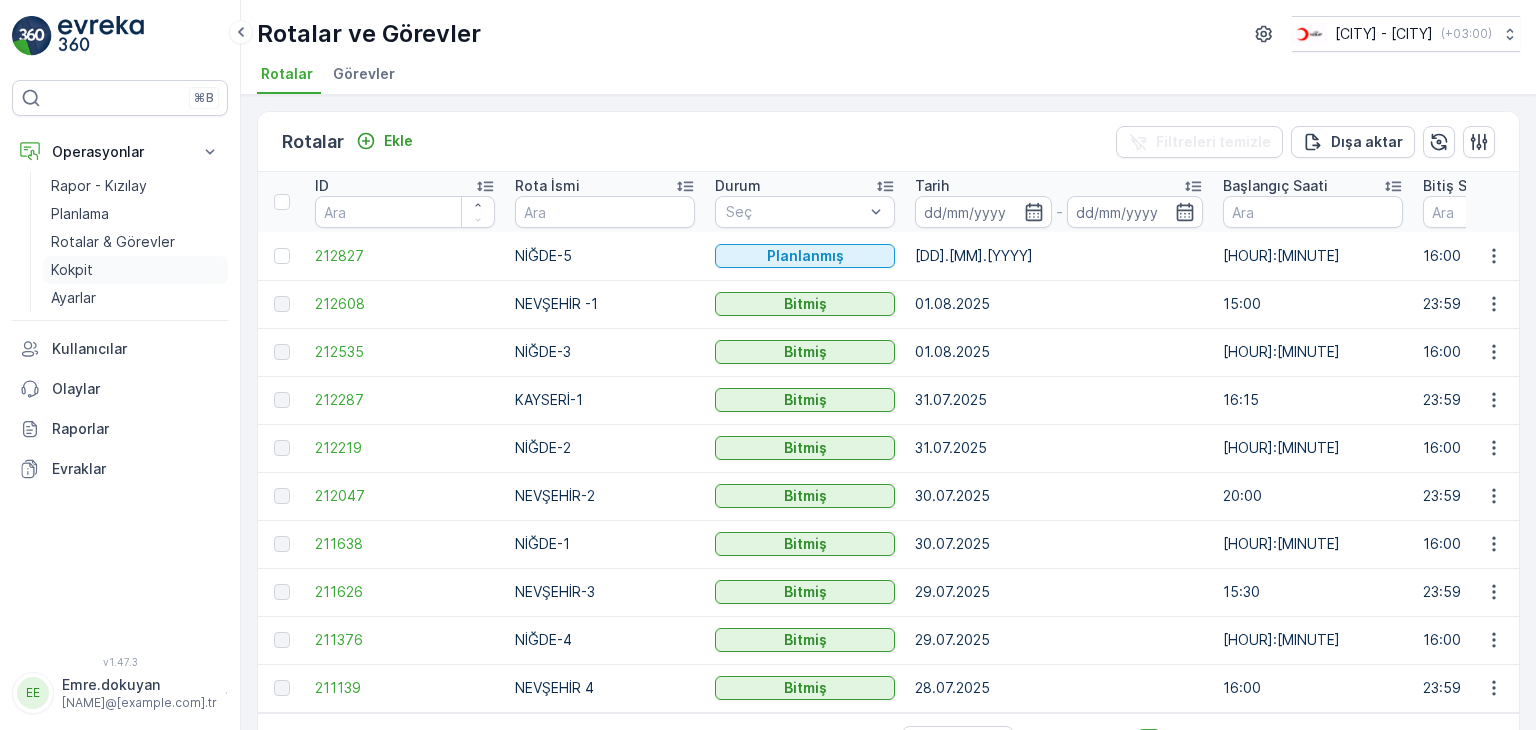 click on "Kokpit" at bounding box center (72, 270) 